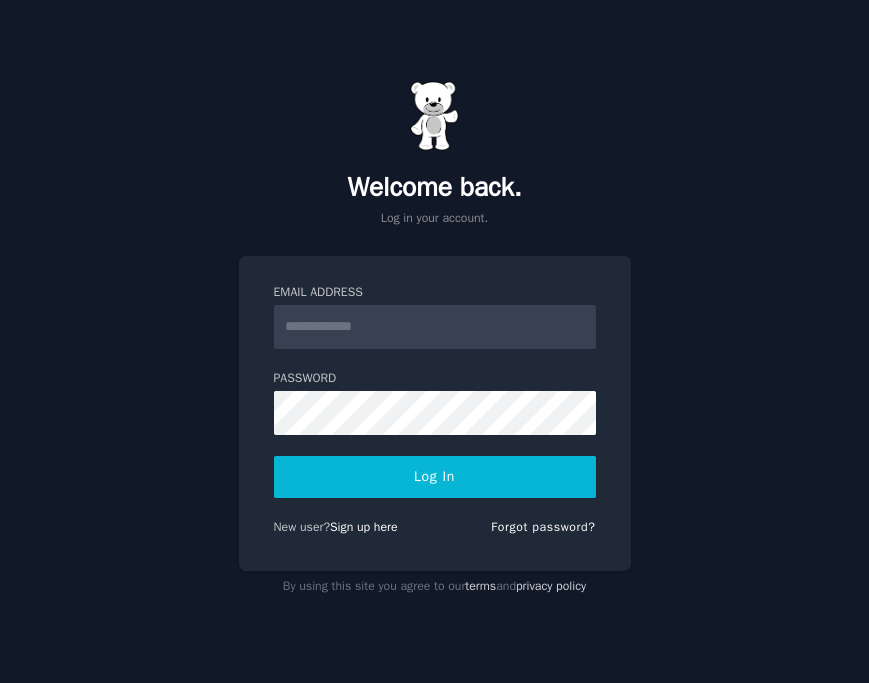 scroll, scrollTop: 0, scrollLeft: 0, axis: both 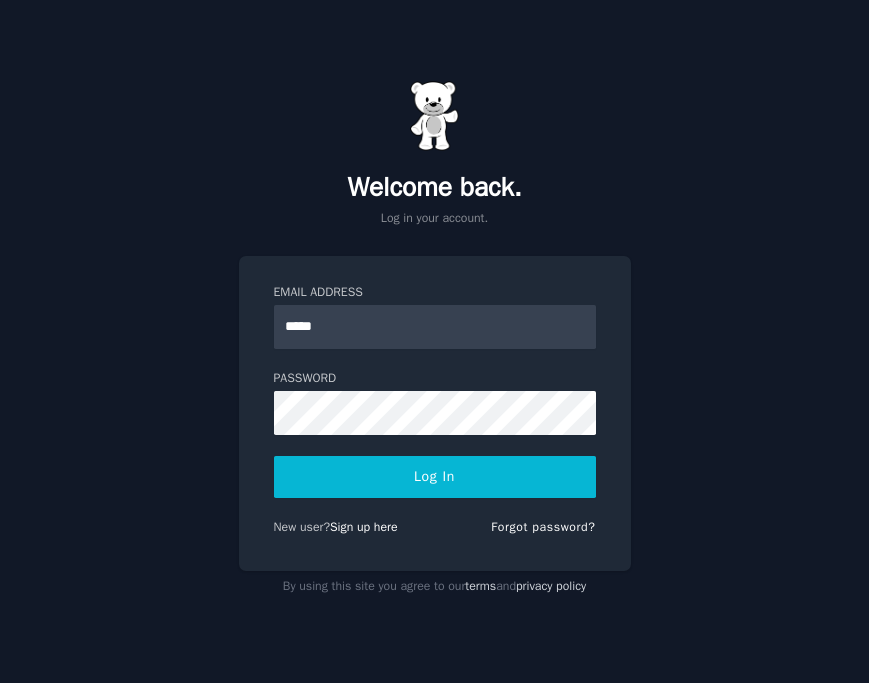 type on "**********" 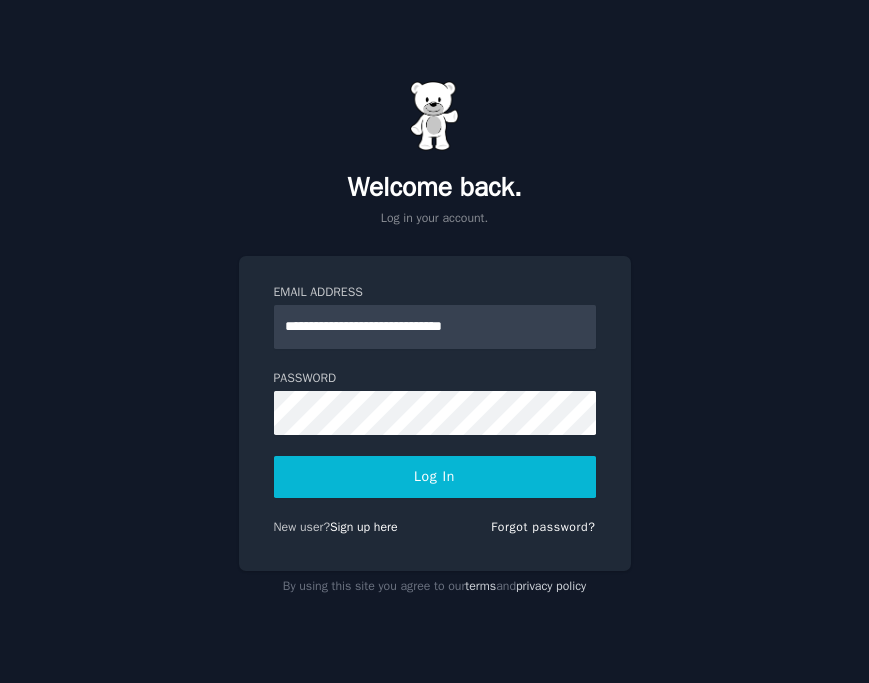 click on "Log In" at bounding box center [435, 477] 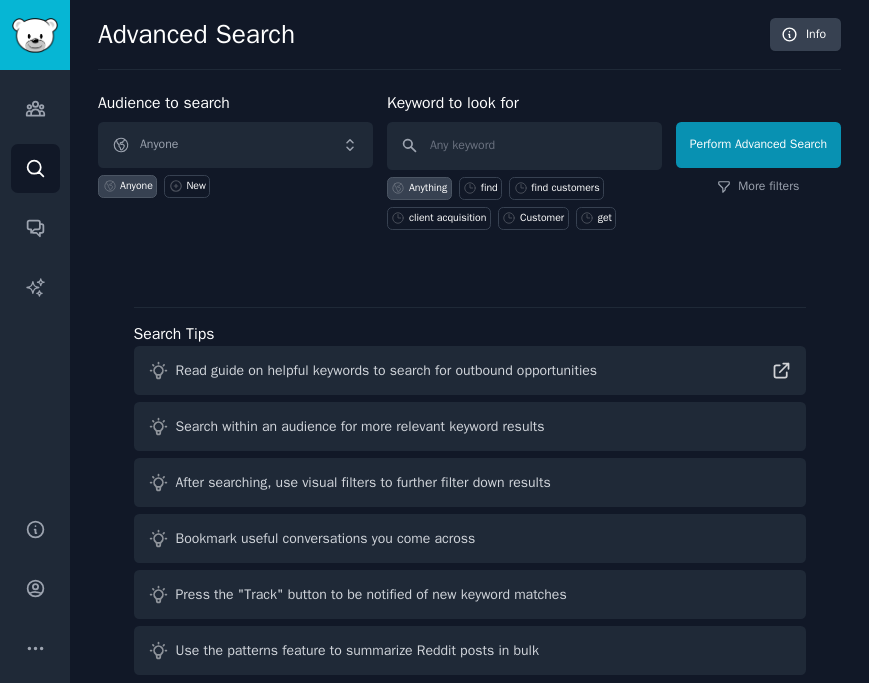 scroll, scrollTop: 0, scrollLeft: 0, axis: both 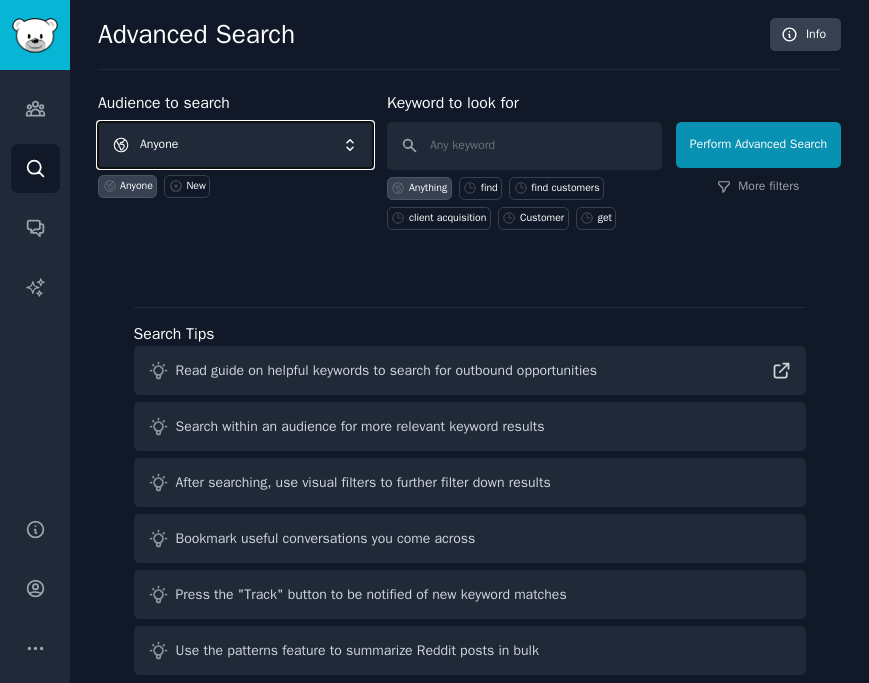 click on "Anyone" at bounding box center (235, 145) 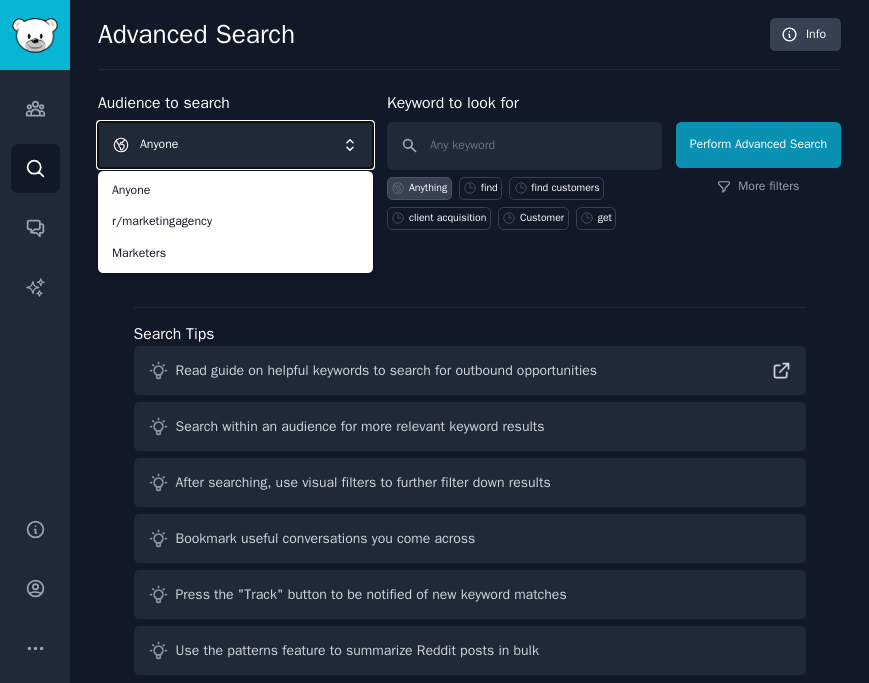 click on "Audience to search Anyone Anyone r/marketingagency Marketers Anyone New Keyword to look for Anything find find customers client acquisition Customer get   Perform Advanced Search More filters Search Tips Read guide on helpful keywords to search for outbound opportunities Search within an audience for more relevant keyword results After searching, use visual filters to further filter down results Bookmark useful conversations you come across Press the "Track" button to be notified of new keyword matches Use the patterns feature to summarize Reddit posts in bulk" at bounding box center (469, 387) 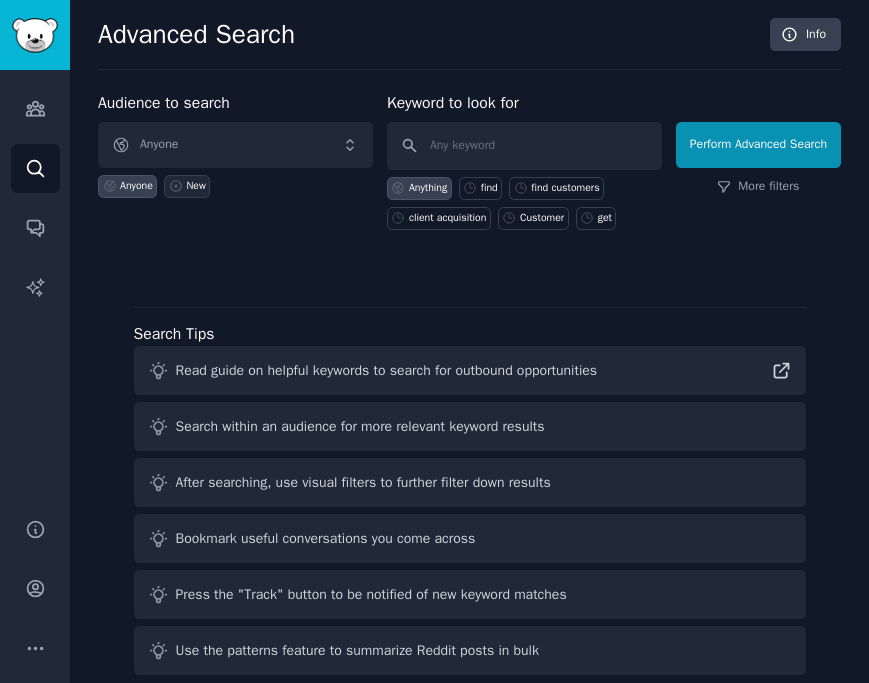 click 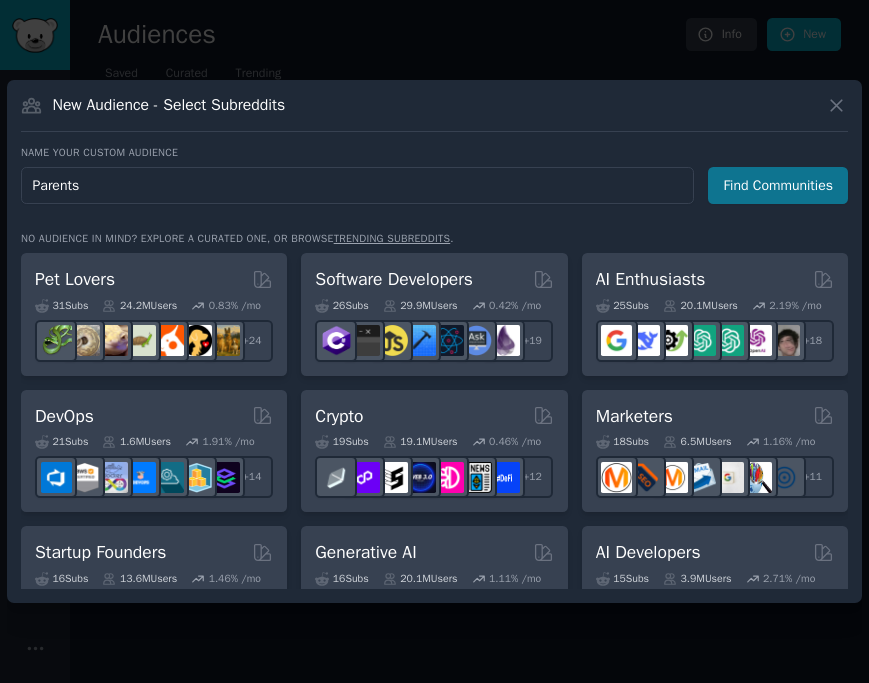 type on "Parents" 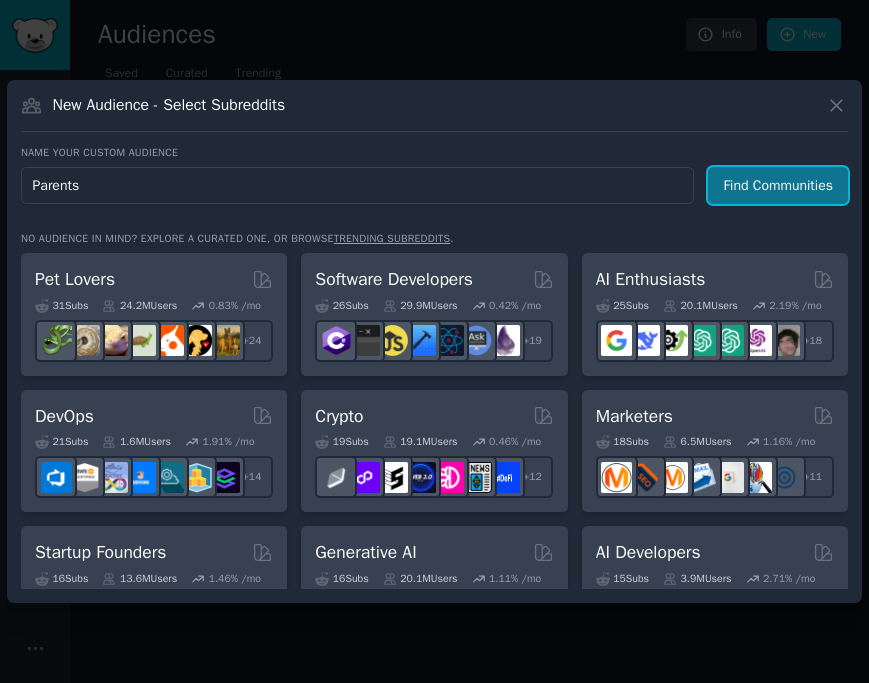 click on "Find Communities" at bounding box center (778, 185) 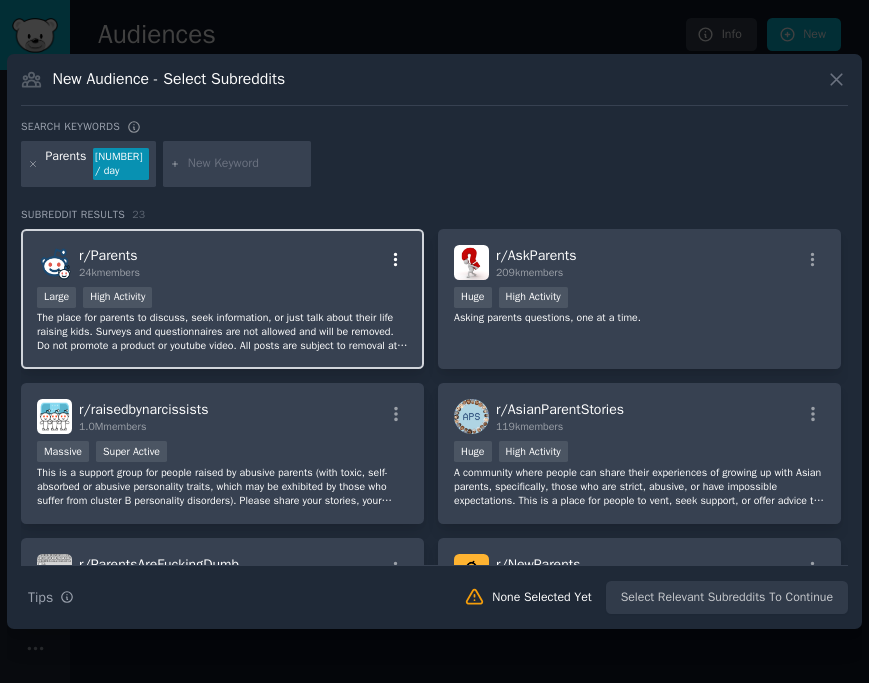 click 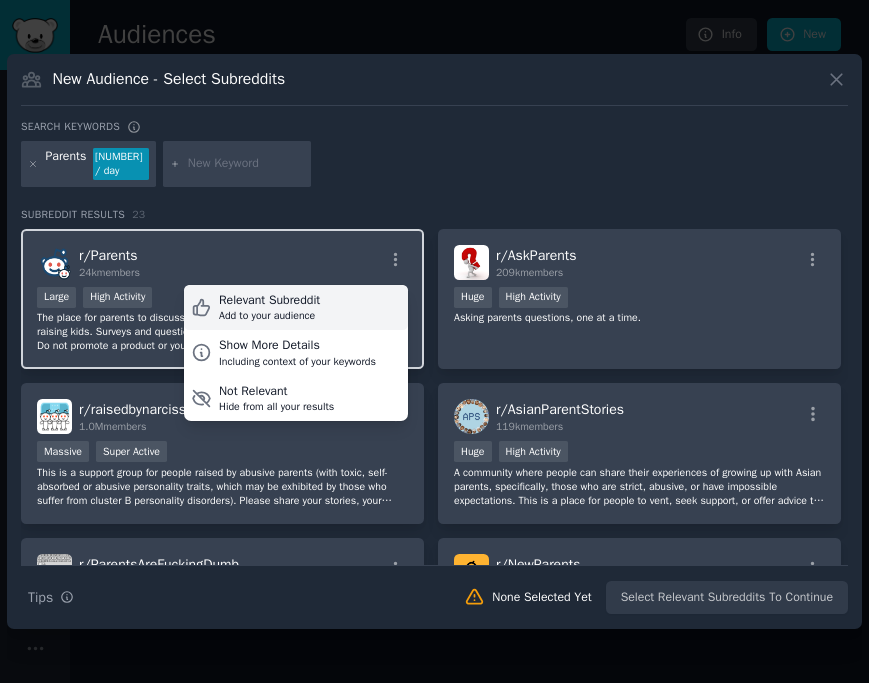 click on "Relevant Subreddit Add to your audience" at bounding box center [296, 308] 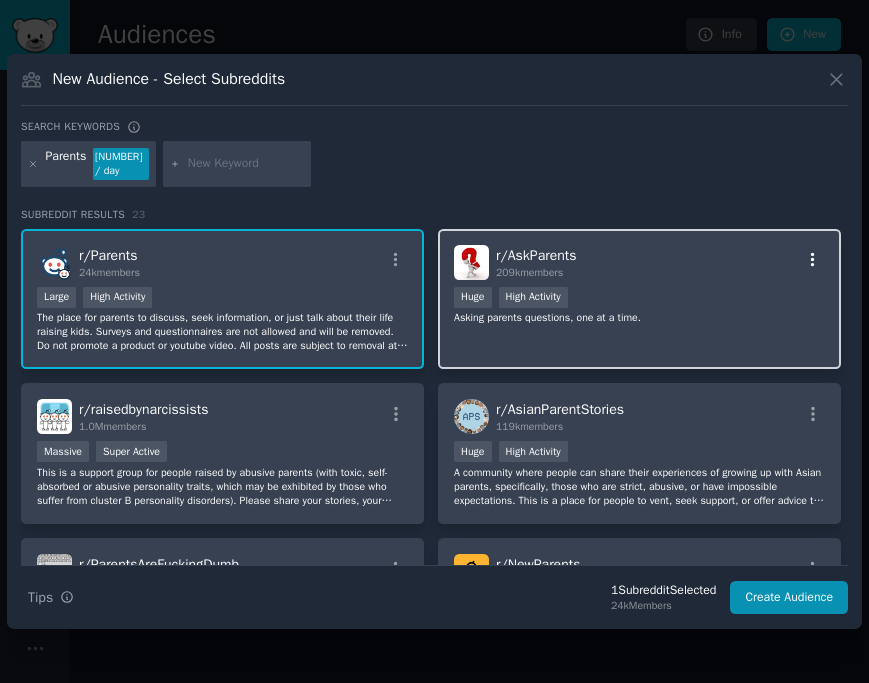 click 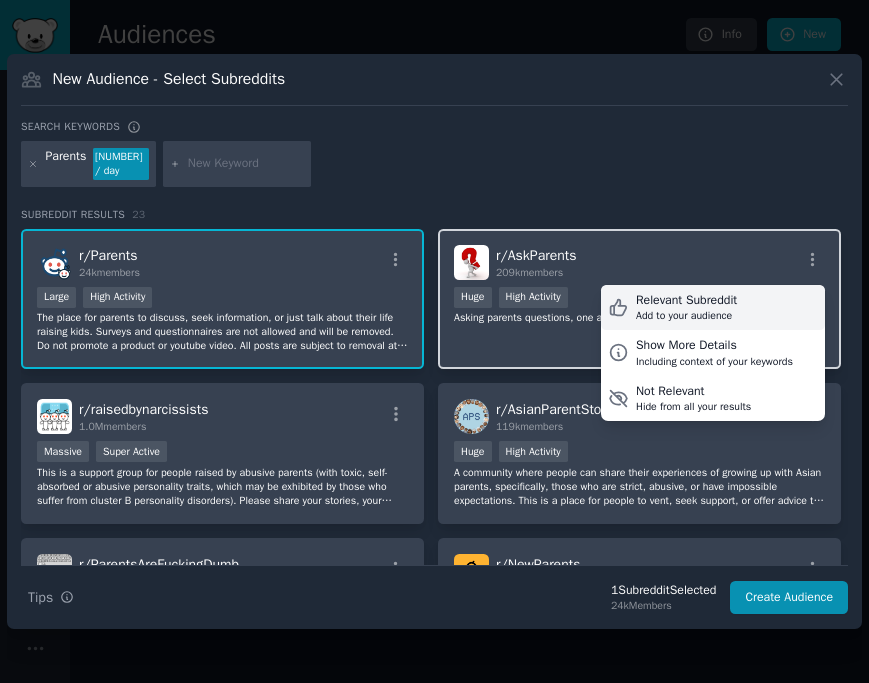 click on "Relevant Subreddit" at bounding box center [686, 301] 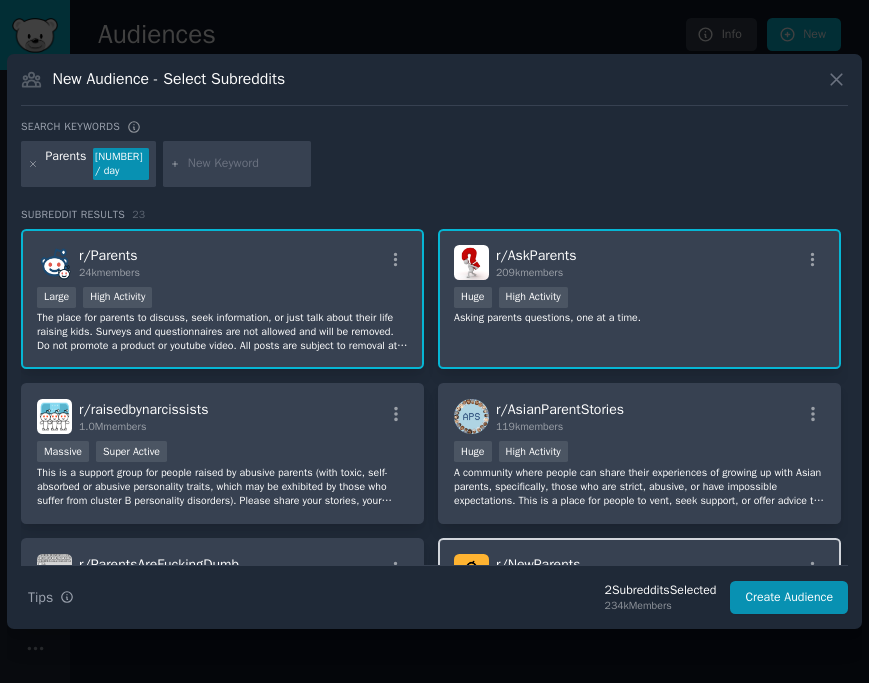 scroll, scrollTop: 258, scrollLeft: 0, axis: vertical 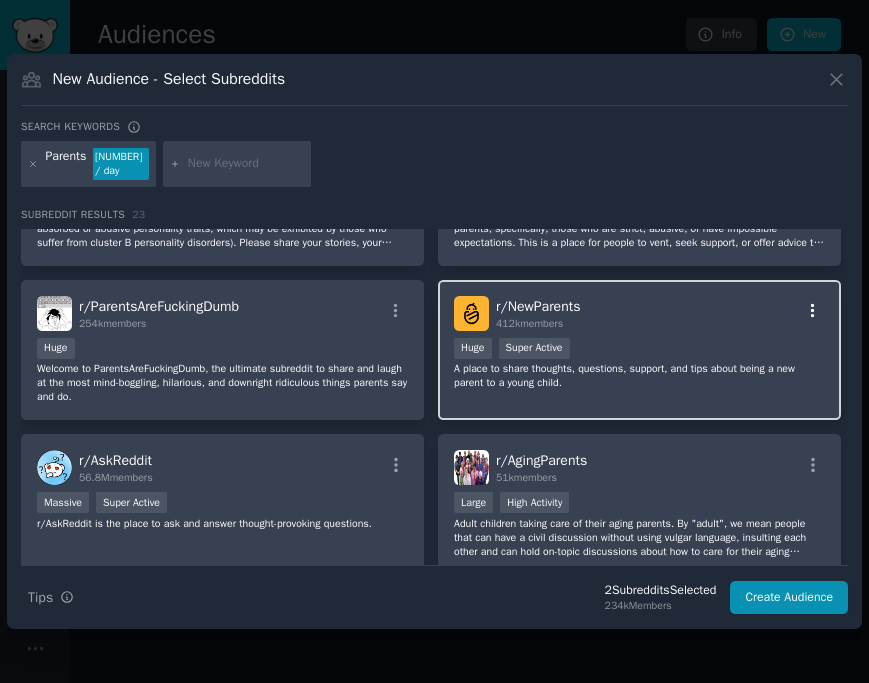 click 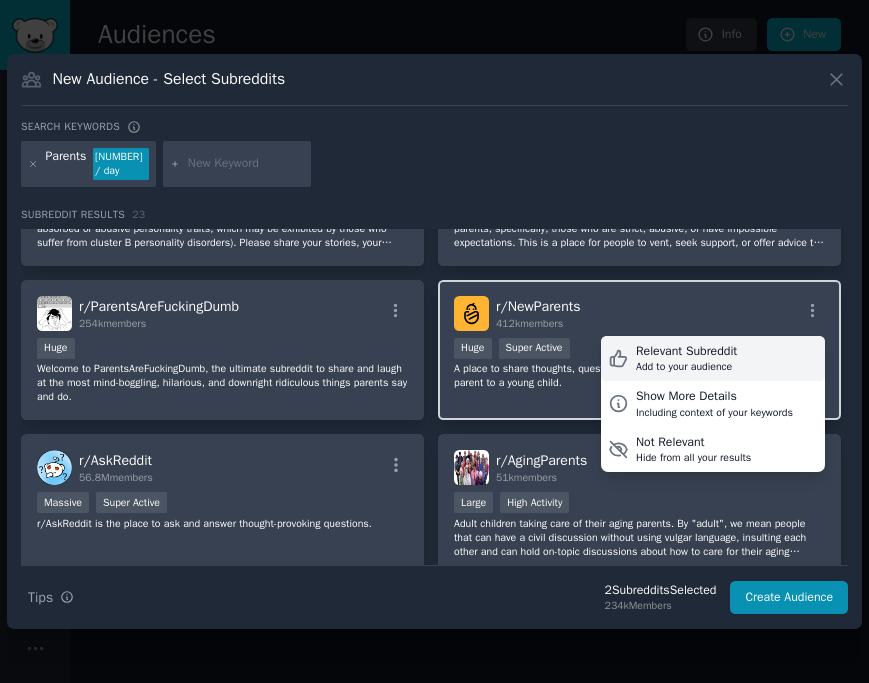 click on "Relevant Subreddit Add to your audience" at bounding box center [713, 359] 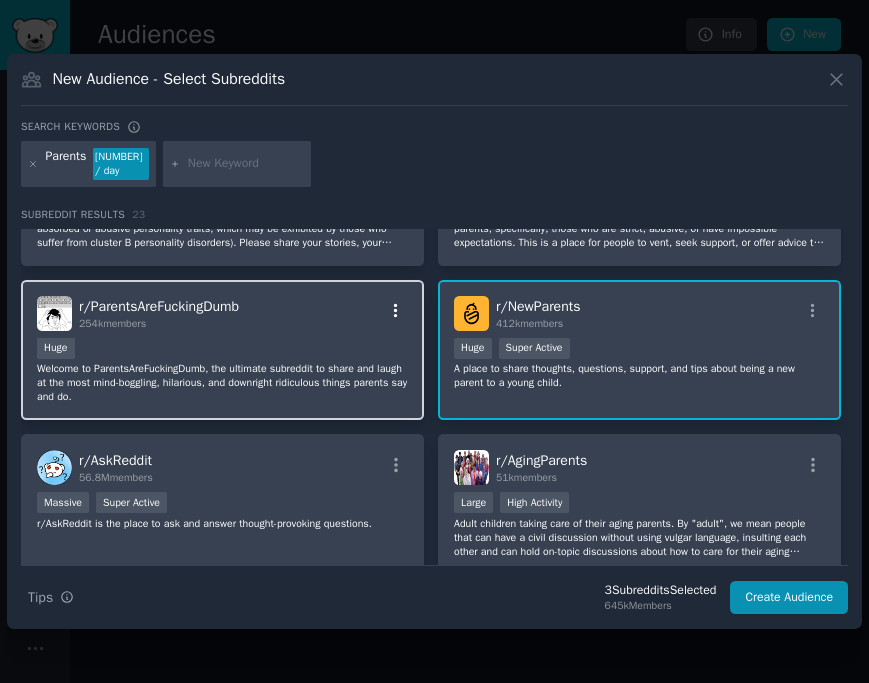 click 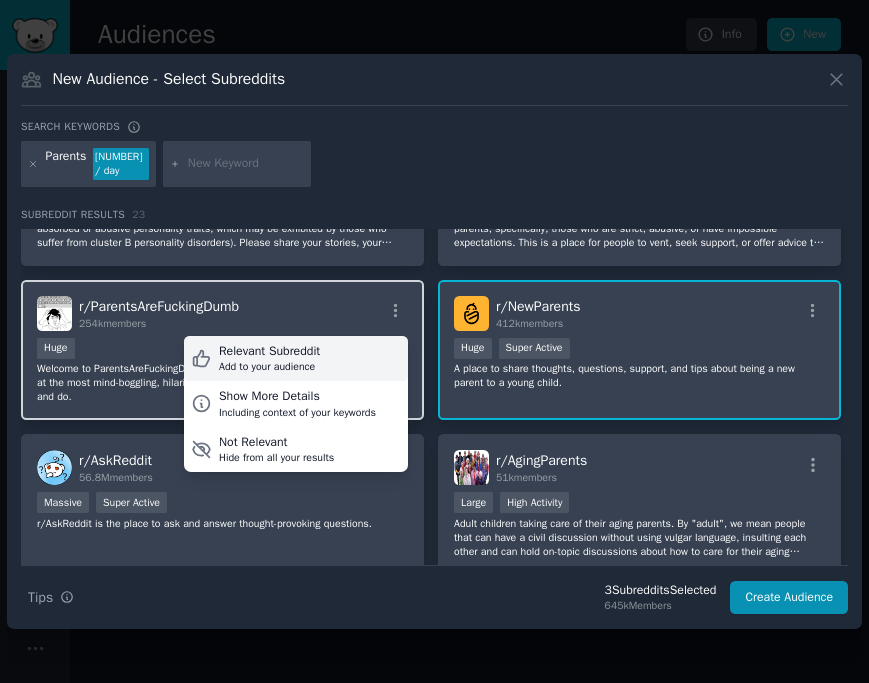 click on "Relevant Subreddit" at bounding box center (269, 352) 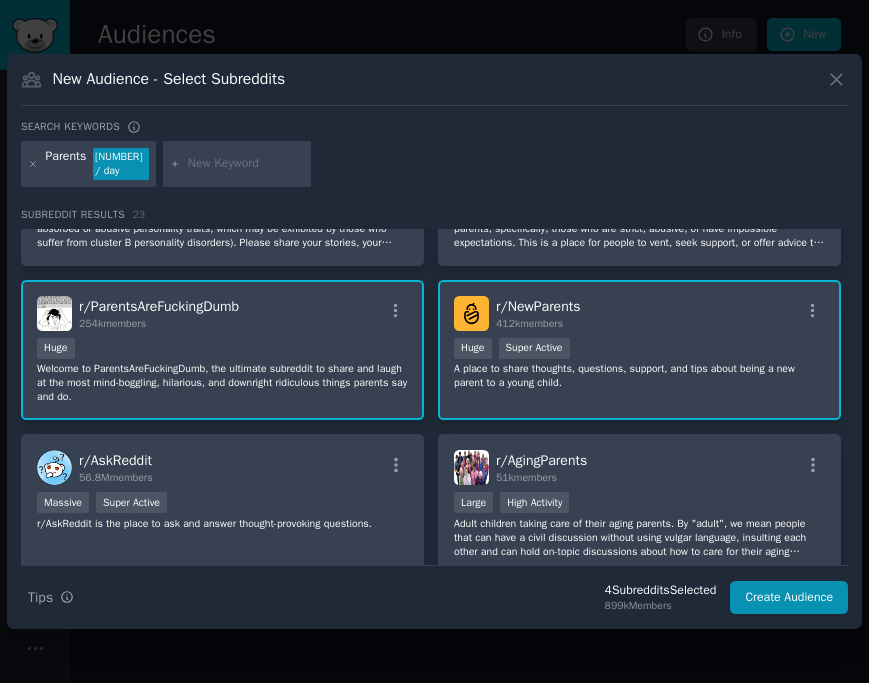scroll, scrollTop: 411, scrollLeft: 0, axis: vertical 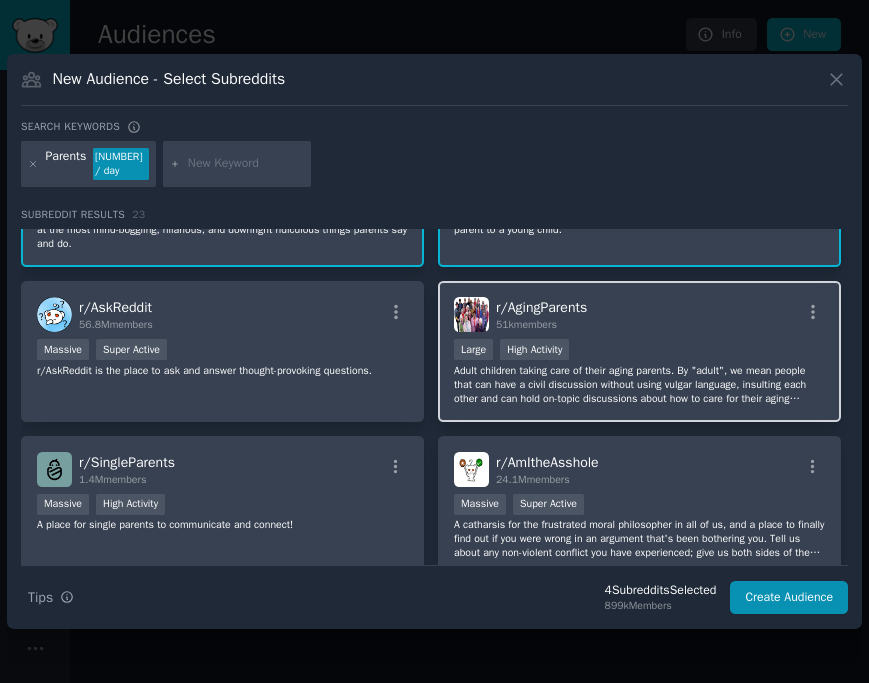 click on "r/ AgingParents 51k  members" at bounding box center (639, 314) 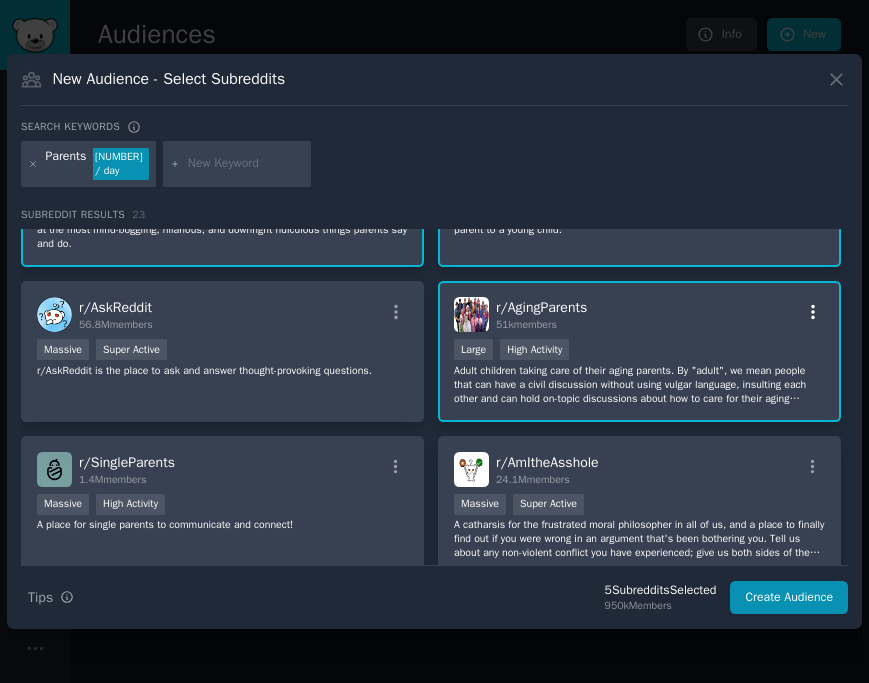 click 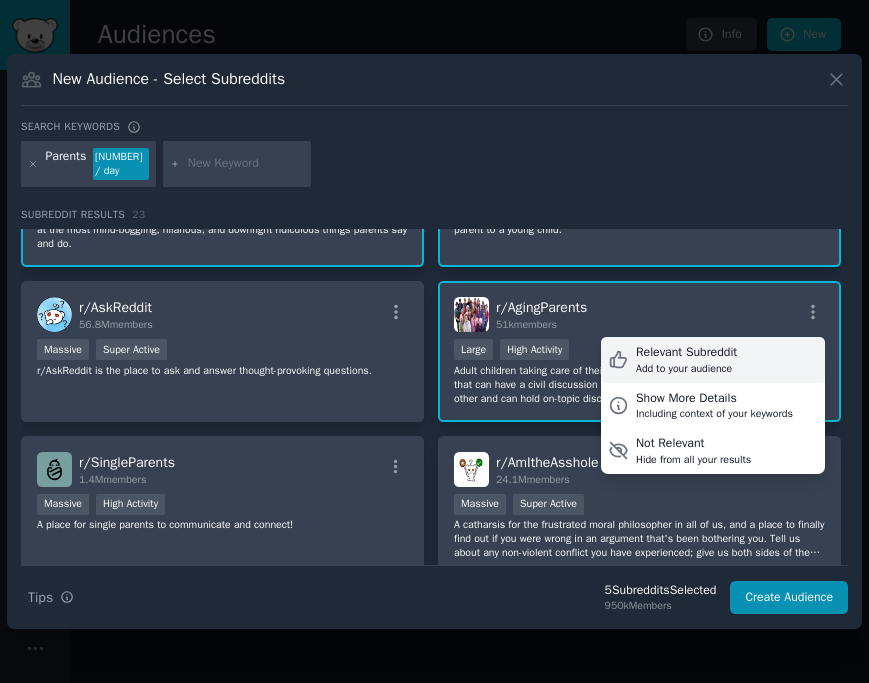 click on "Relevant Subreddit" at bounding box center (686, 353) 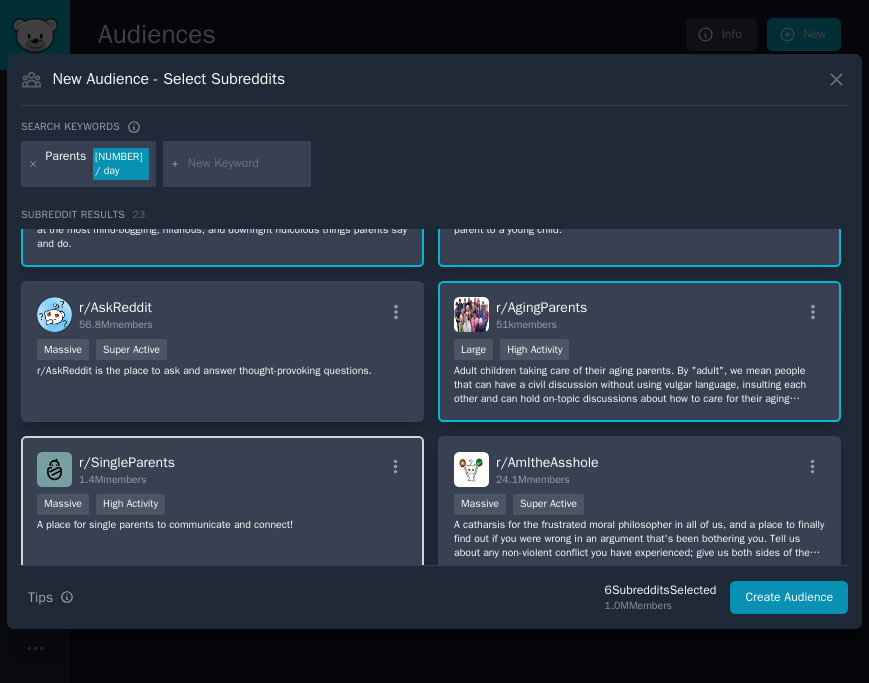 scroll, scrollTop: 511, scrollLeft: 0, axis: vertical 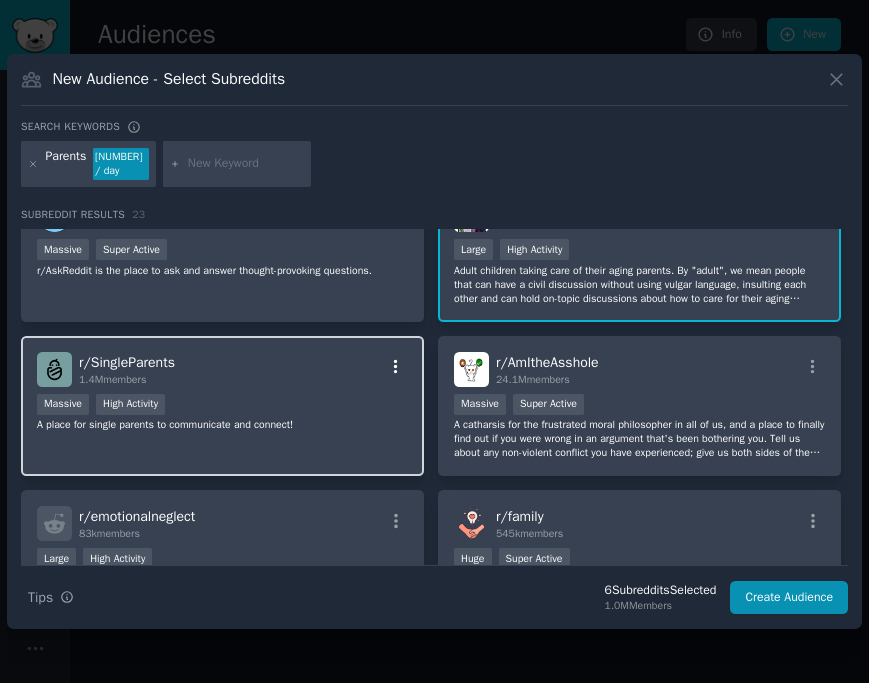click 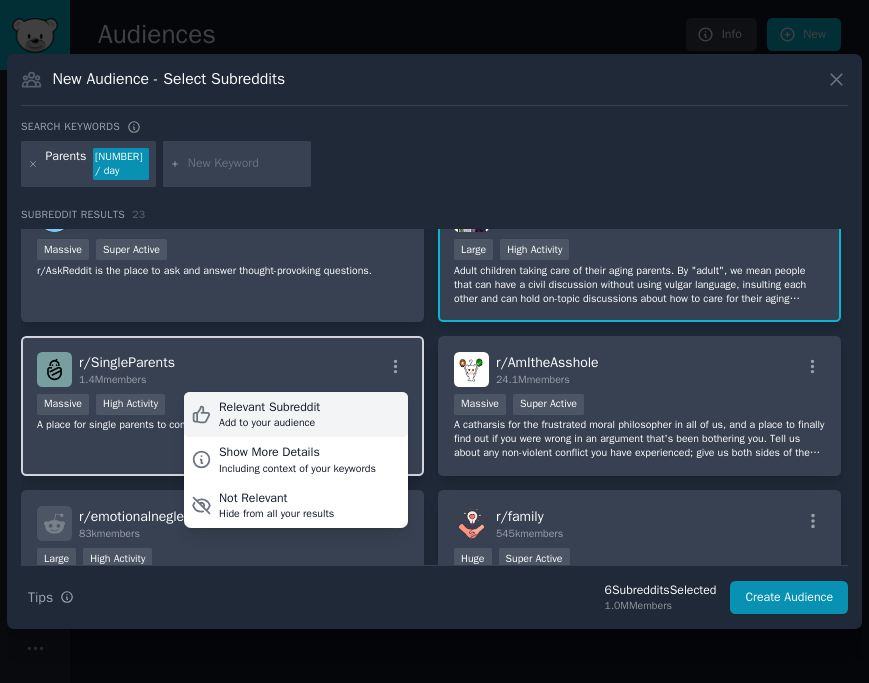 click on "Relevant Subreddit" at bounding box center (269, 408) 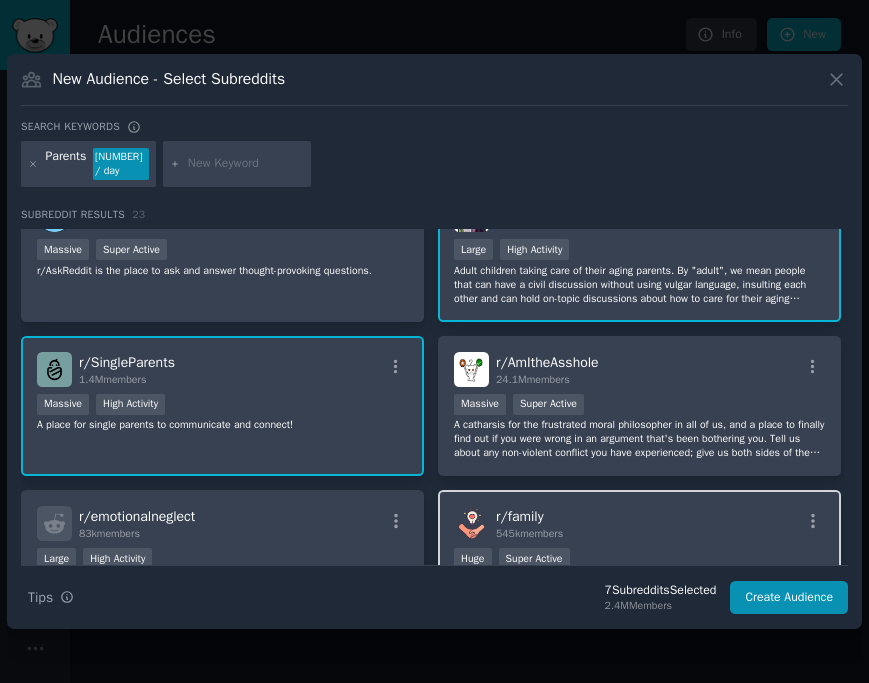 scroll, scrollTop: 653, scrollLeft: 0, axis: vertical 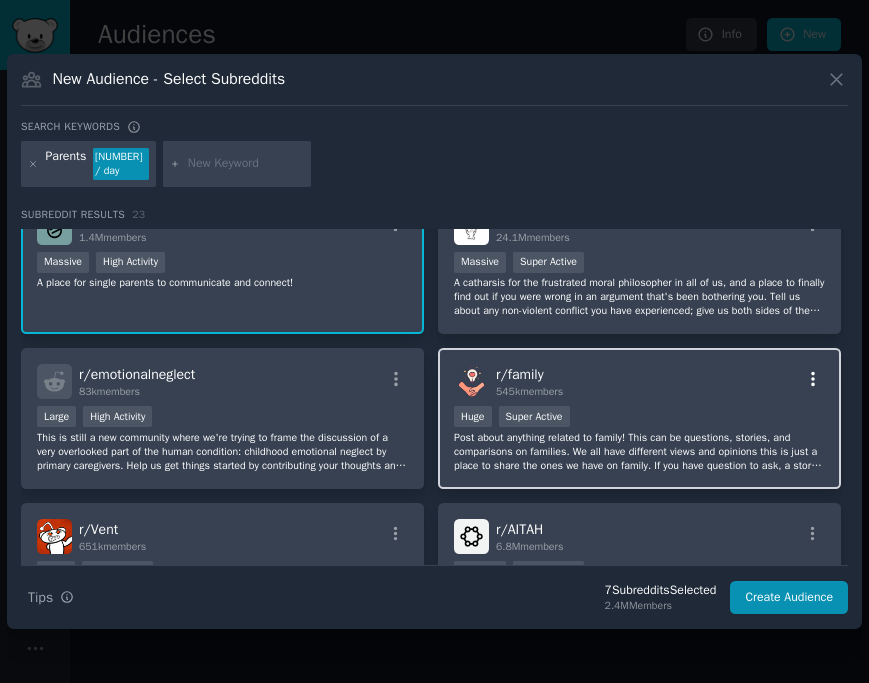 click 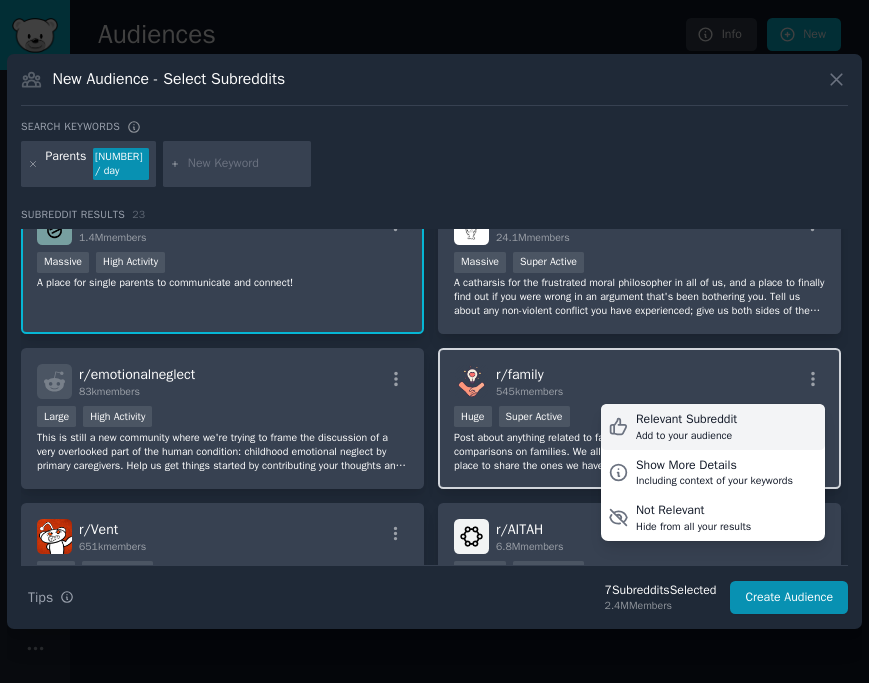 click on "Relevant Subreddit" at bounding box center (686, 420) 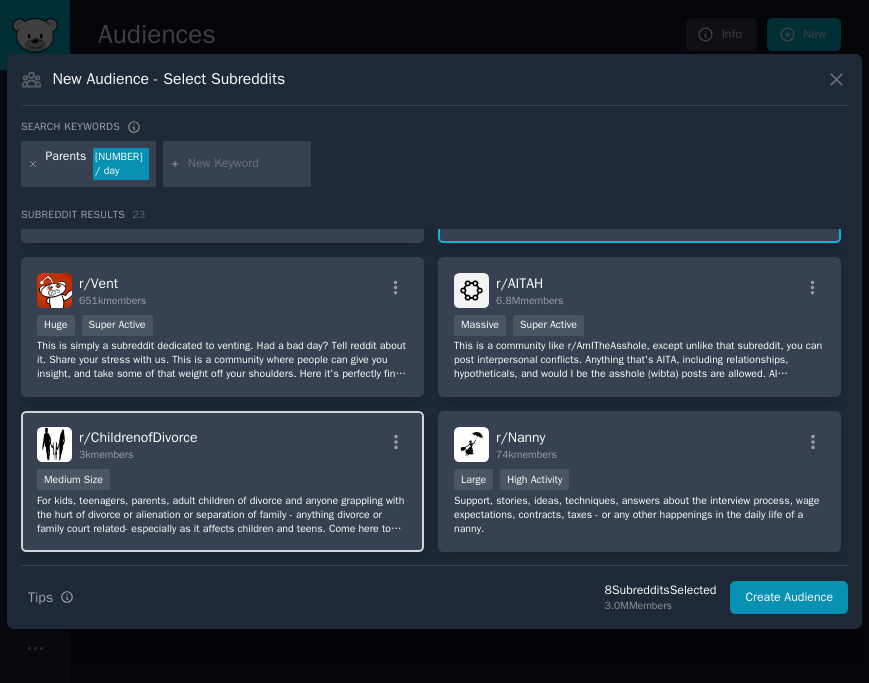 scroll, scrollTop: 991, scrollLeft: 0, axis: vertical 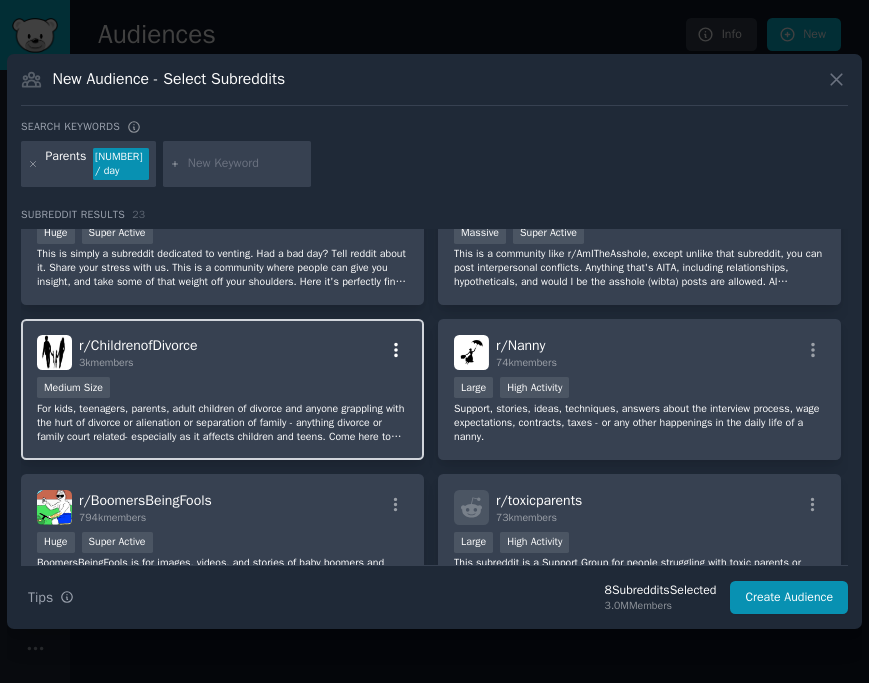 click 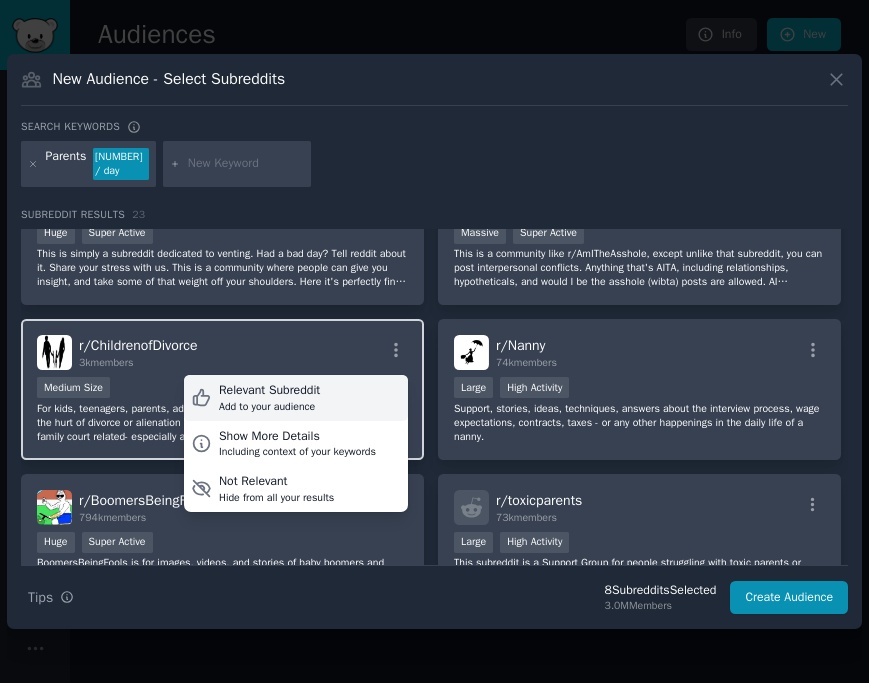 click on "Relevant Subreddit Add to your audience" at bounding box center [296, 398] 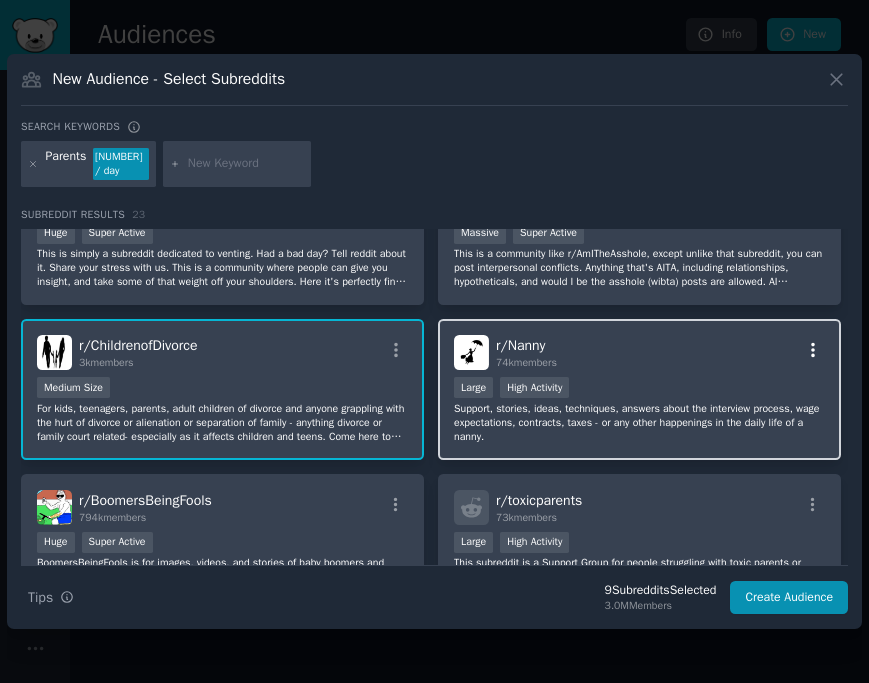 click 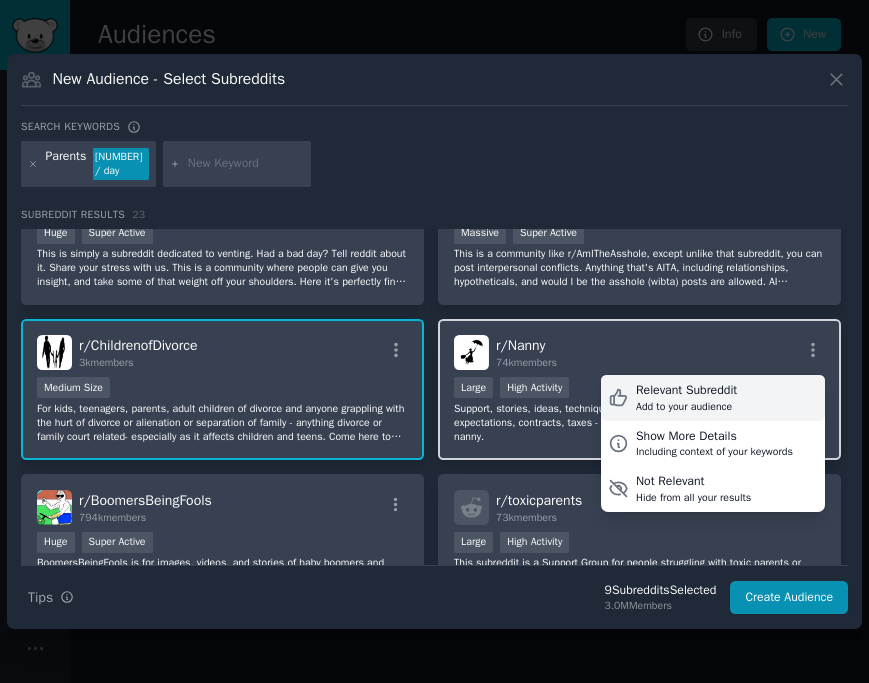 click on "Relevant Subreddit" at bounding box center (686, 391) 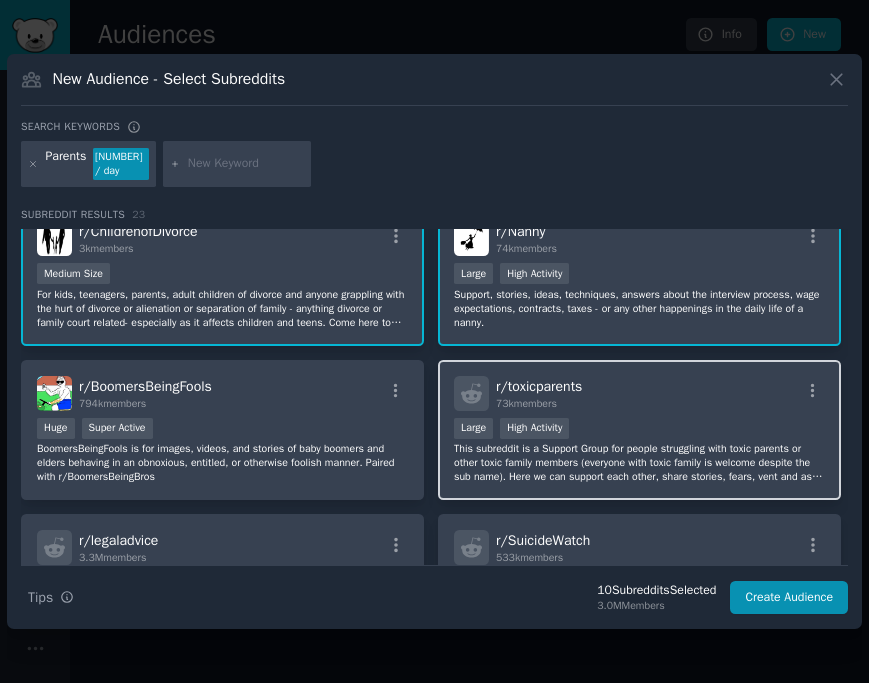 scroll, scrollTop: 1138, scrollLeft: 0, axis: vertical 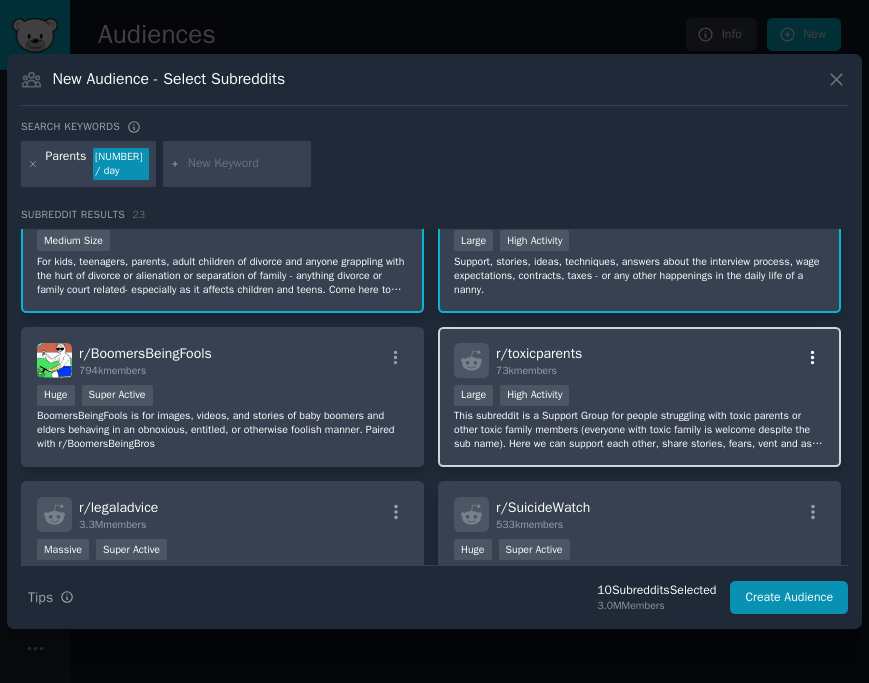 click 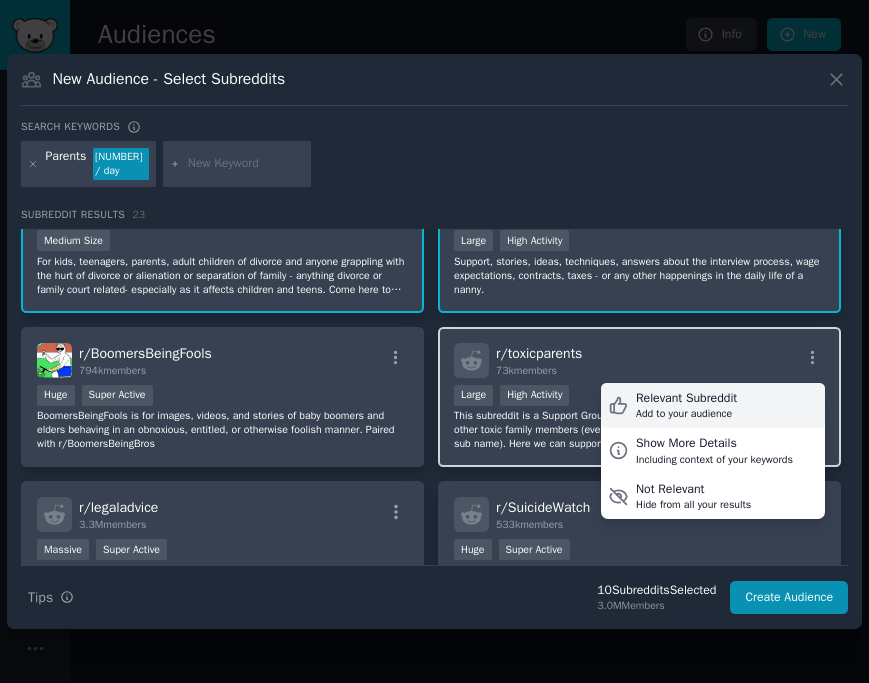 click on "Relevant Subreddit" at bounding box center [686, 399] 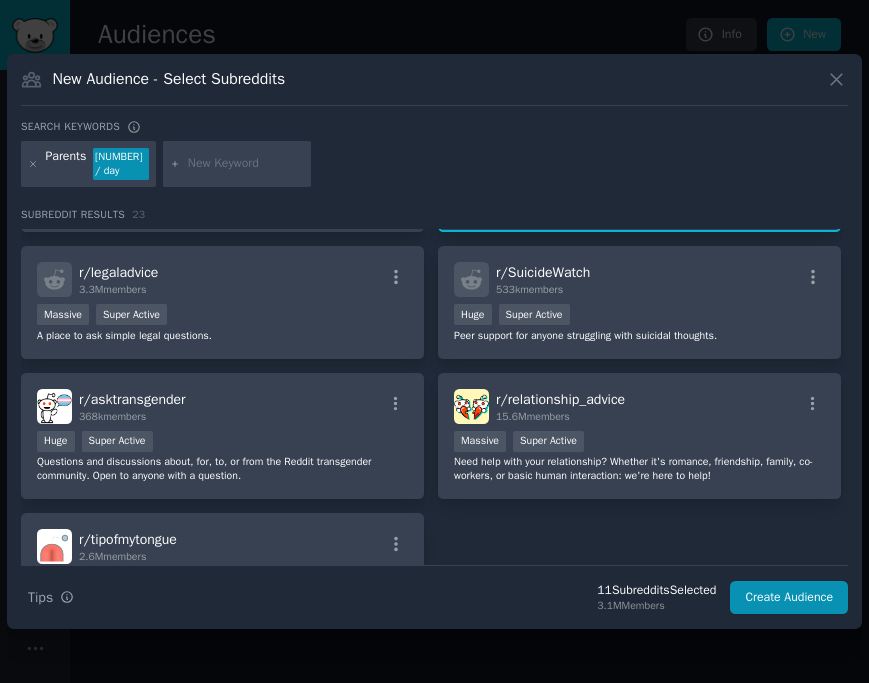 scroll, scrollTop: 1483, scrollLeft: 0, axis: vertical 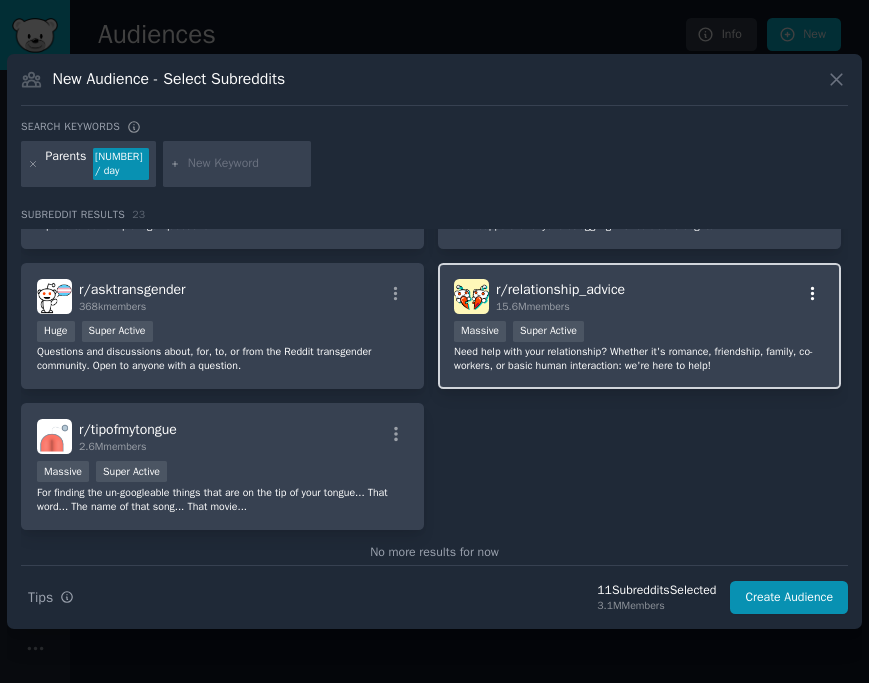 click 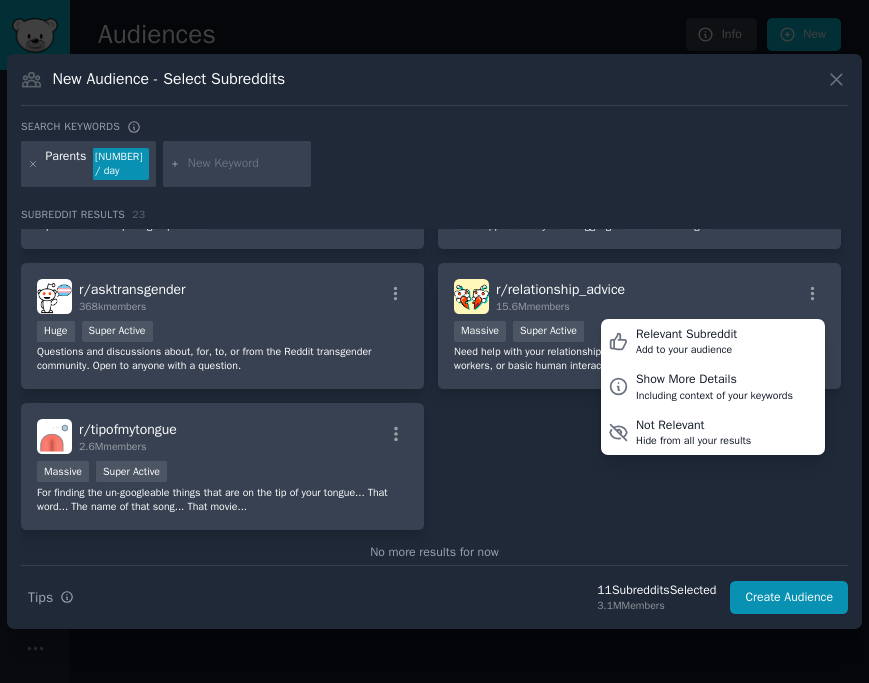 click on "r/ Parents [NUMBER]k members >= [AGE]th percentile for submissions / day Large High Activity The place for parents to discuss, seek information, or just talk about their life raising kids.
Surveys and questionnaires are not allowed and will be removed. Do not promote a product or youtube video. All posts are subject to removal at the discretion of a moderator. r/ AskParents [NUMBER]k members Huge High Activity Asking parents questions, one at a time. r/ raisedbynarcissists [NUMBER]M members Massive Super Active This is a support group for people raised by abusive parents (with toxic, self-absorbed or abusive personality traits, which may be exhibited by those who suffer from cluster B personality disorders). Please share your stories, your questions, your histories, your fears and your triumphs. Significant others and friends are all welcome. r/ AsianParentStories [NUMBER]k members Huge High Activity r/ ParentsAreFuckingDumb [NUMBER]k members Huge r/ NewParents [NUMBER]k members [NUMBER]-[NUMBER] members Huge Super Active r/ r/" at bounding box center (434, -362) 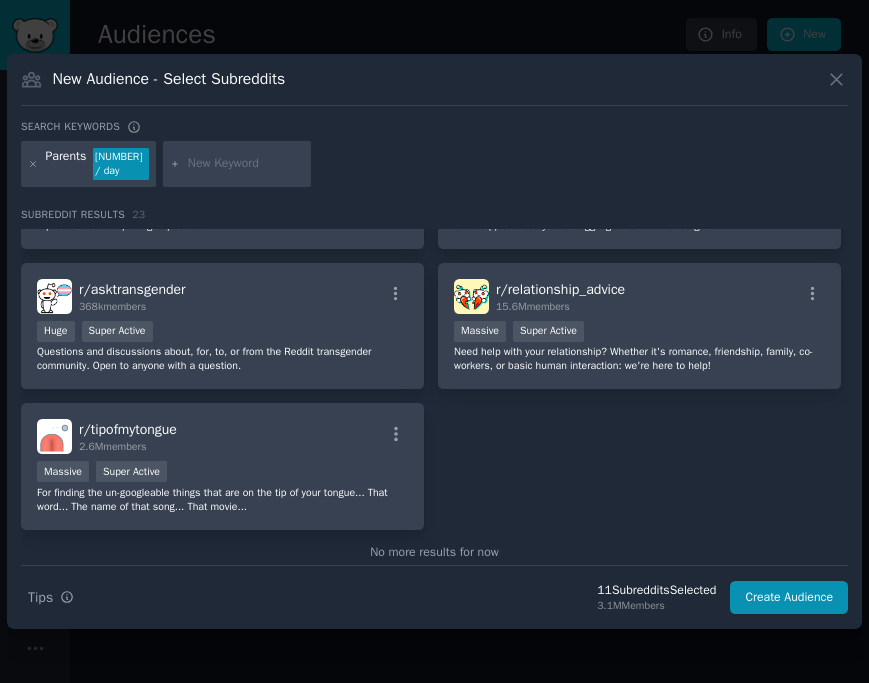 scroll, scrollTop: 0, scrollLeft: 0, axis: both 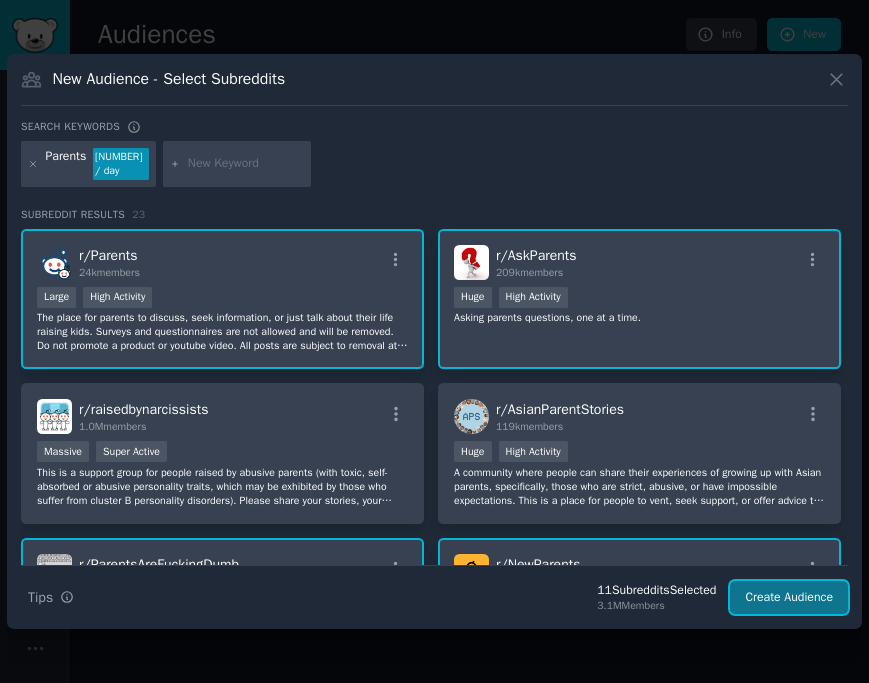 click on "Create Audience" at bounding box center (789, 598) 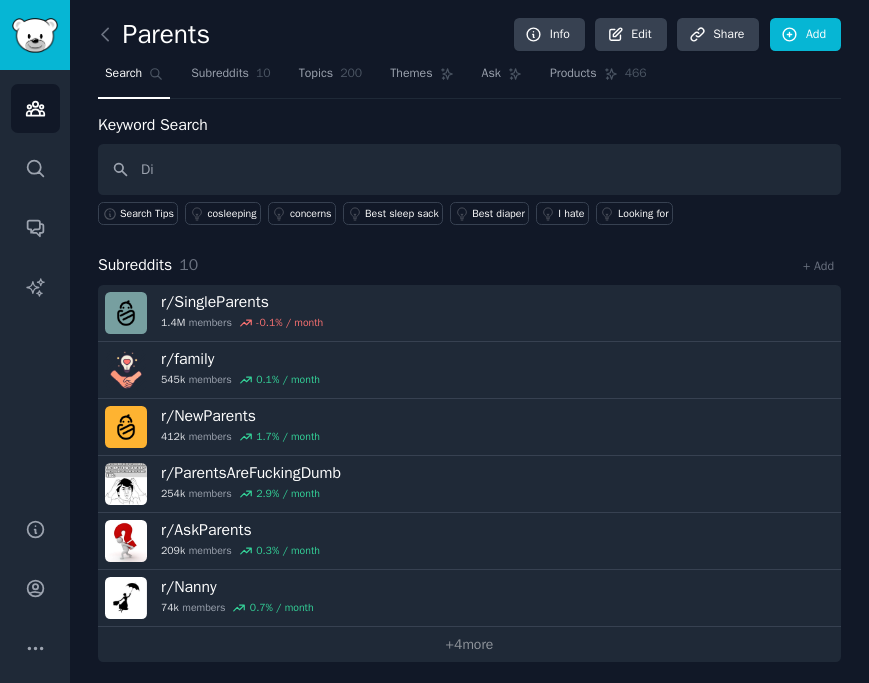 type on "D" 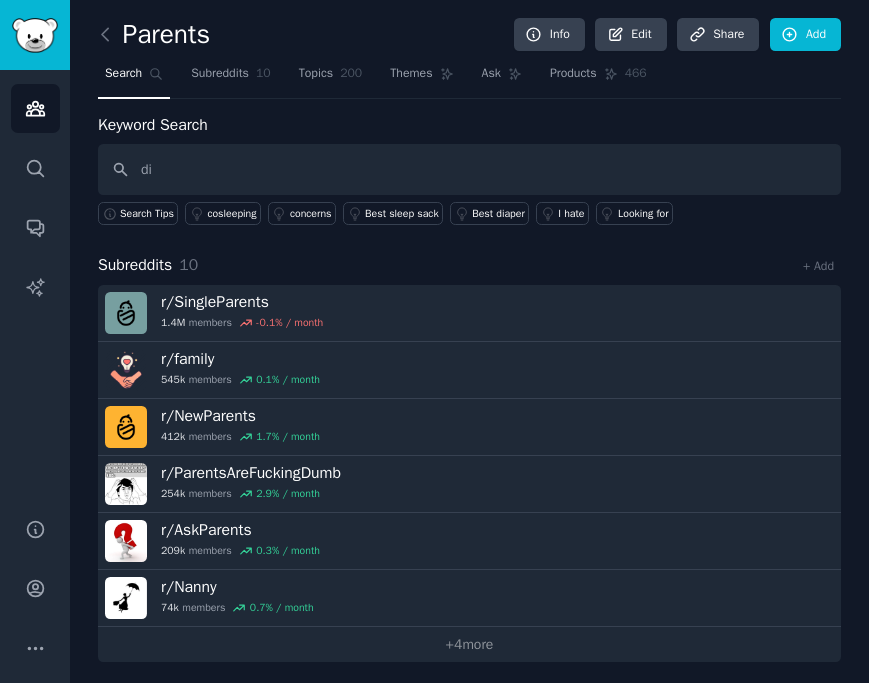 type on "d" 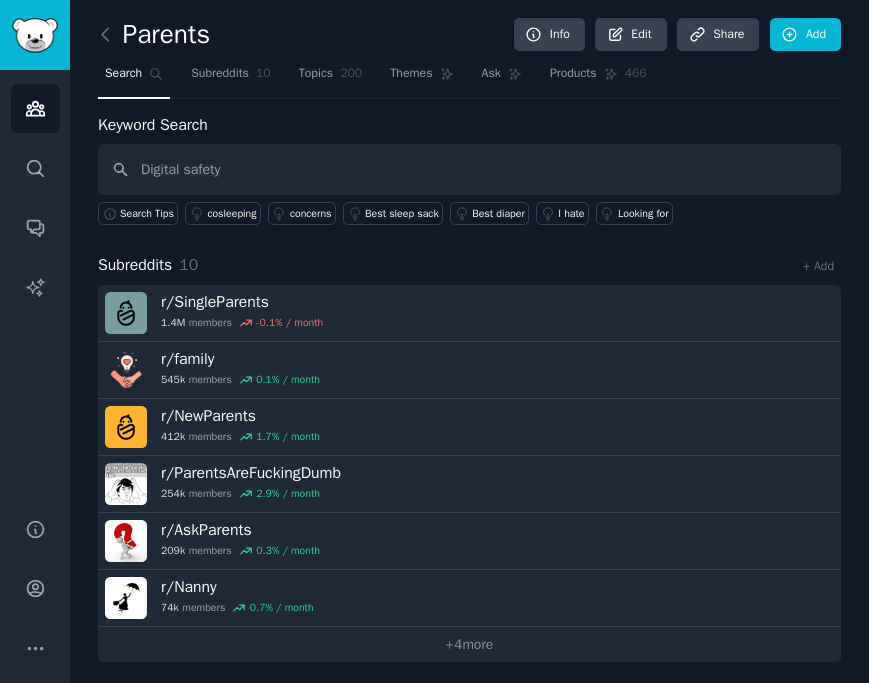 click on "Digital safety" at bounding box center (469, 169) 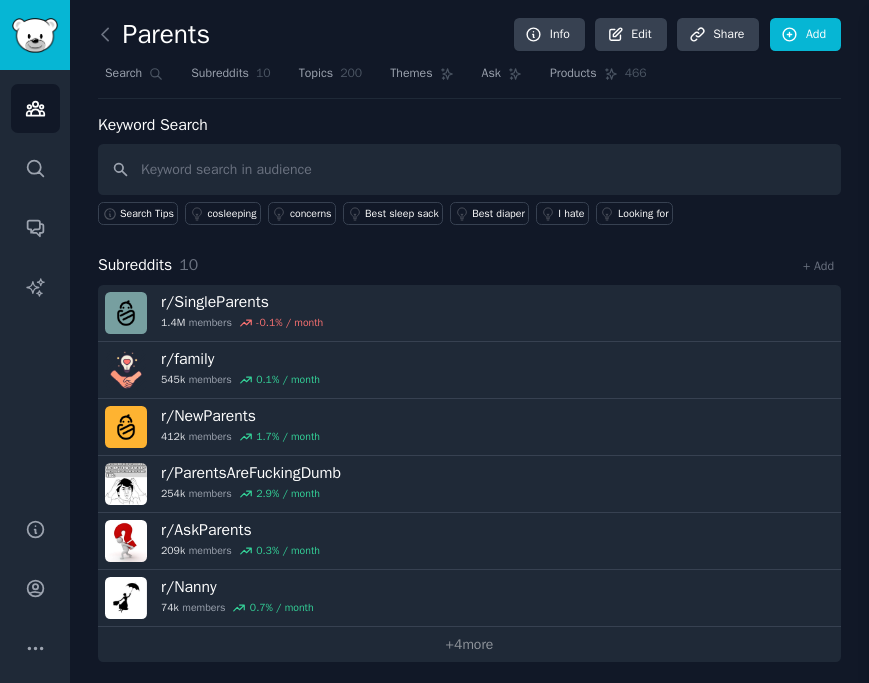 type 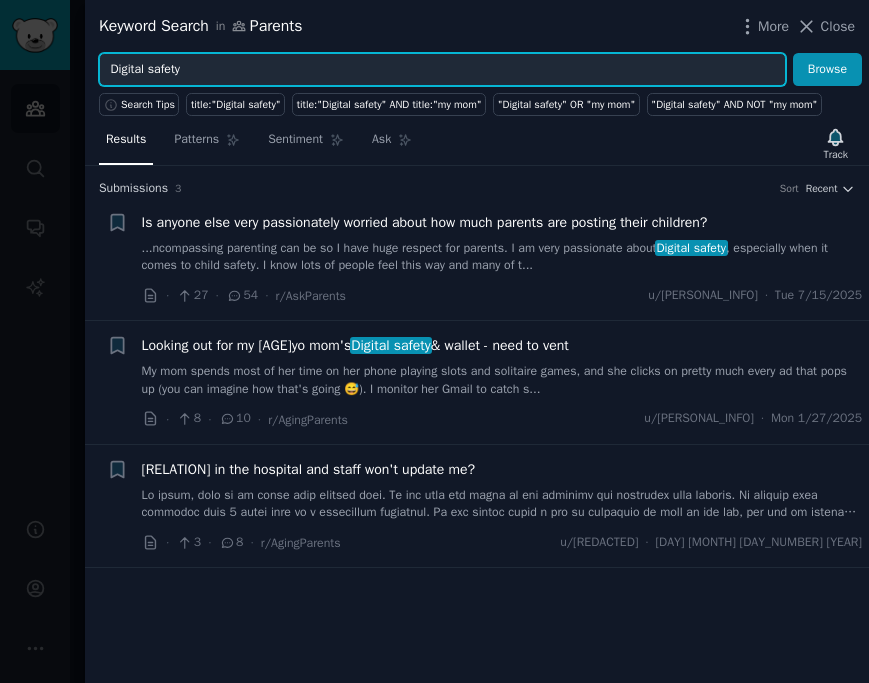 click on "Digital safety" at bounding box center (442, 70) 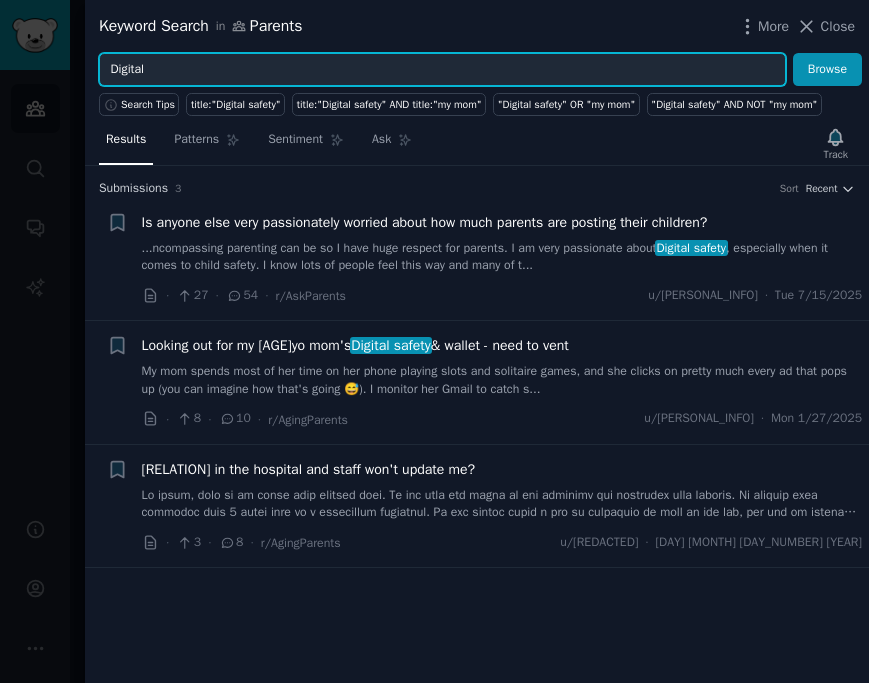 click on "Browse" at bounding box center (827, 70) 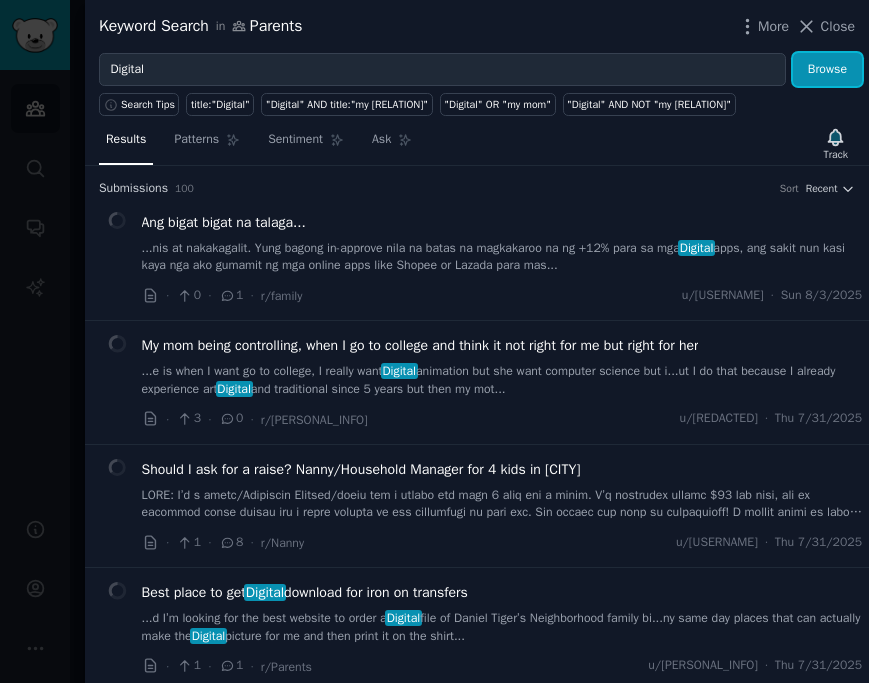 click on "Browse" at bounding box center (827, 70) 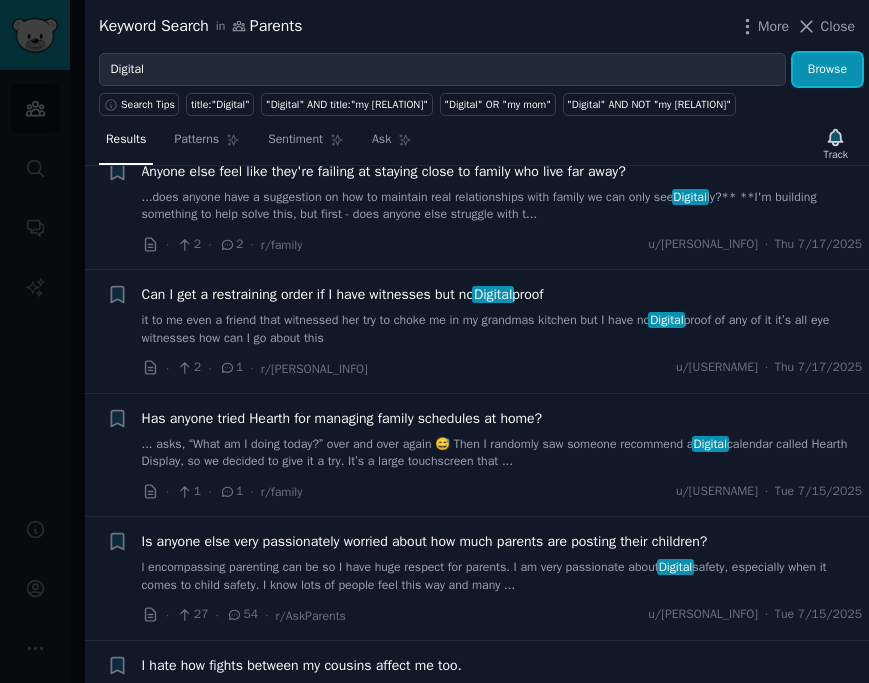scroll, scrollTop: 1055, scrollLeft: 0, axis: vertical 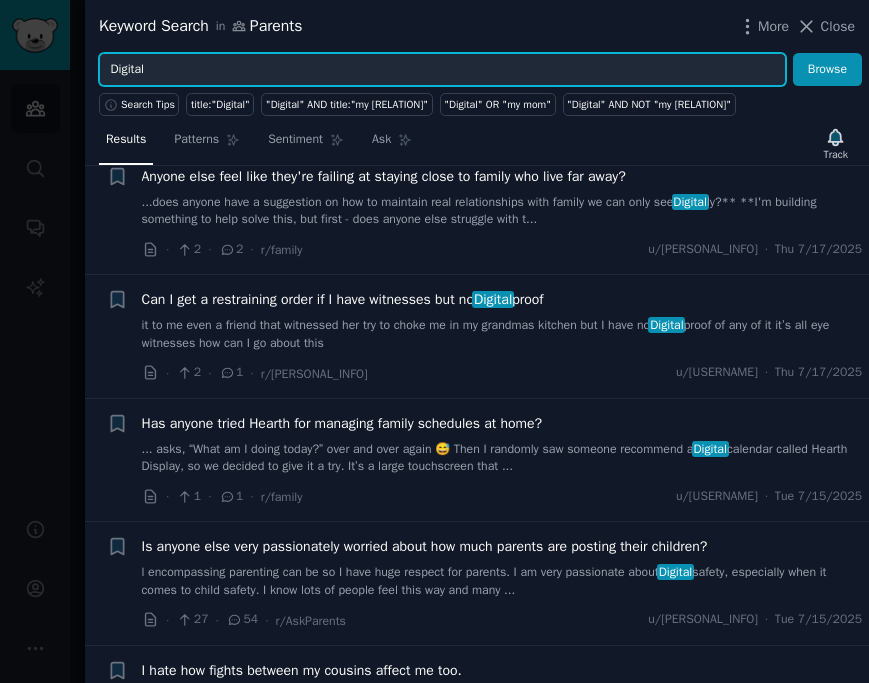 click on "Digital" at bounding box center [442, 70] 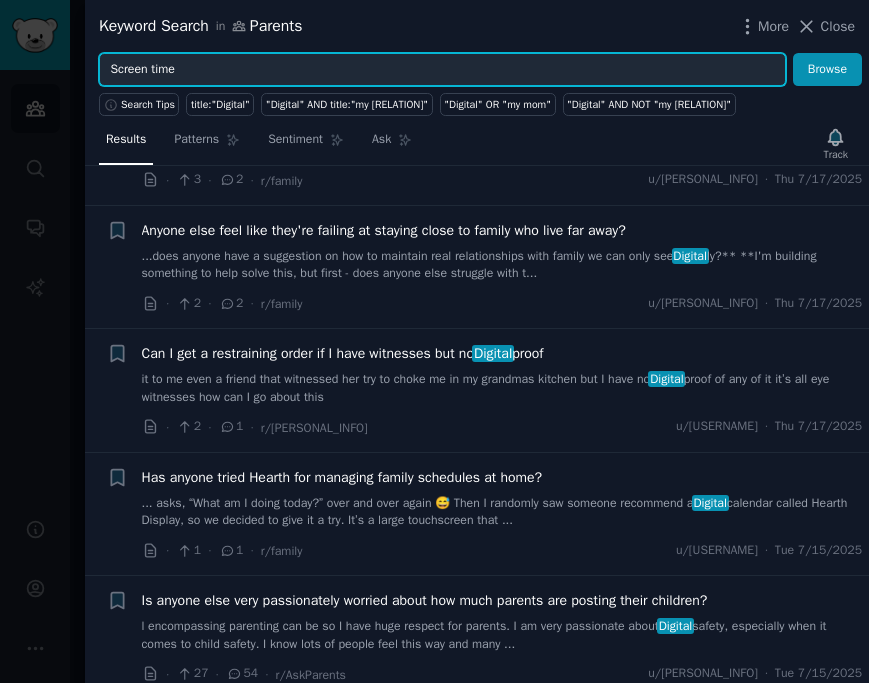scroll, scrollTop: 994, scrollLeft: 0, axis: vertical 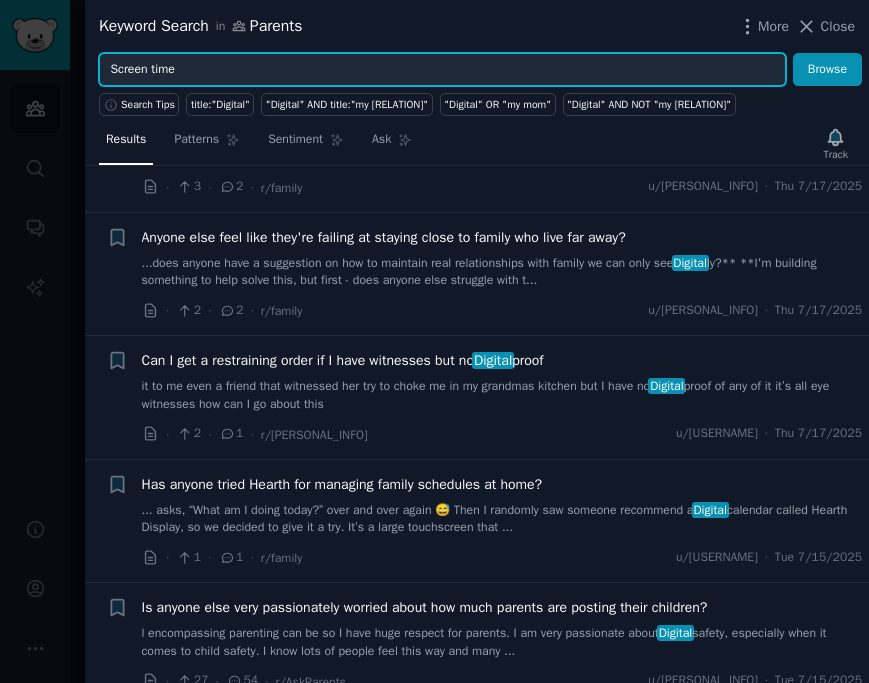 click on "Screen time" at bounding box center (442, 70) 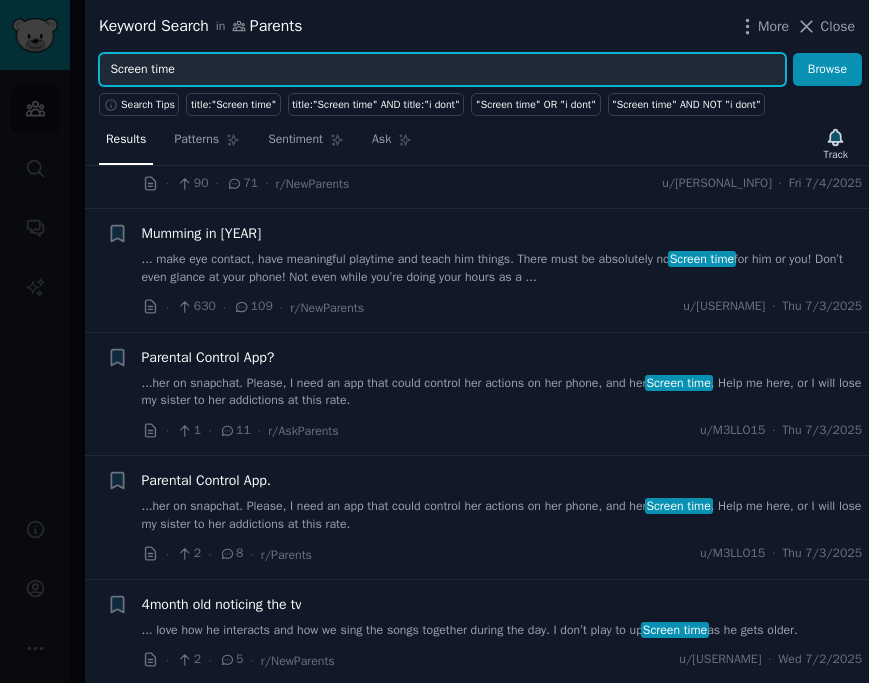scroll, scrollTop: 6142, scrollLeft: 0, axis: vertical 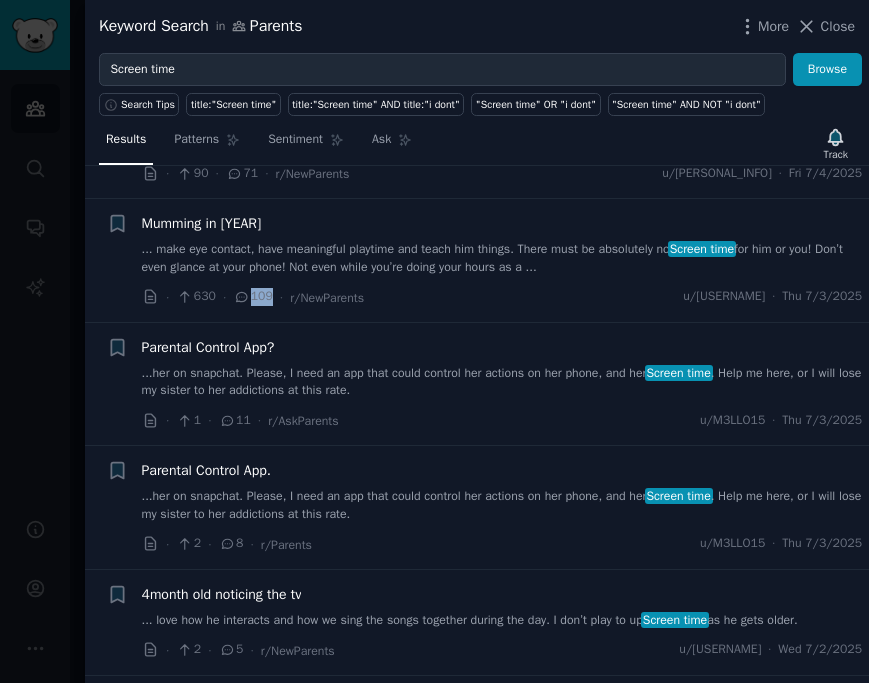 drag, startPoint x: 275, startPoint y: 359, endPoint x: 250, endPoint y: 358, distance: 25.019993 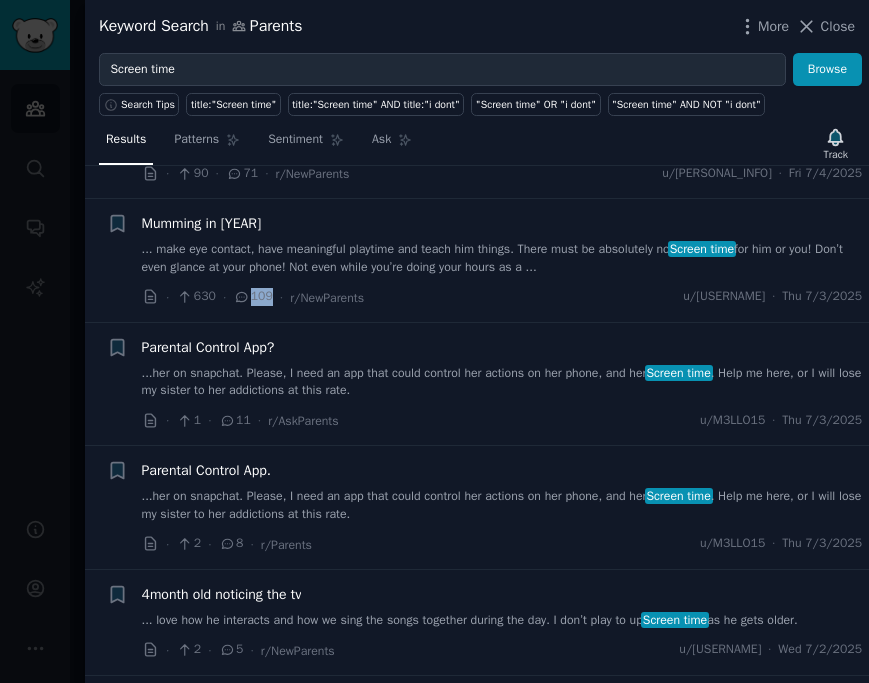 click on "109" at bounding box center [253, 297] 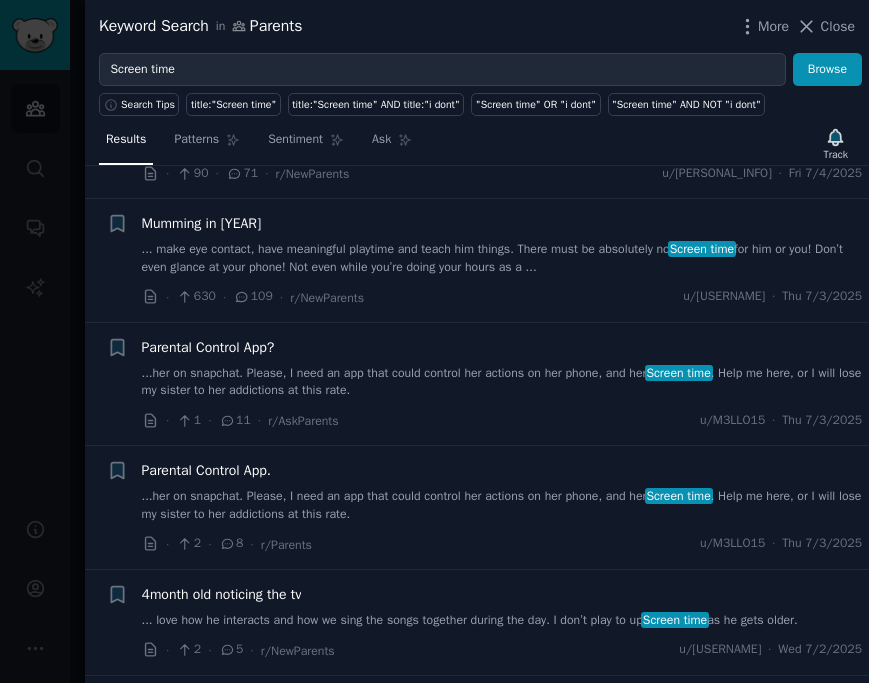 click on "+ Mumming in 2025 ... make eye contact, have meaningful playtime and teach him things. There must be absolutely no  Screen time  for him or you! Don’t even glance at your phone! Not even while you’re doing your hours as a ... · 630 · 109 · r/NewParents u/[REDACTED] · Thu 7/3/2025" at bounding box center [477, 260] 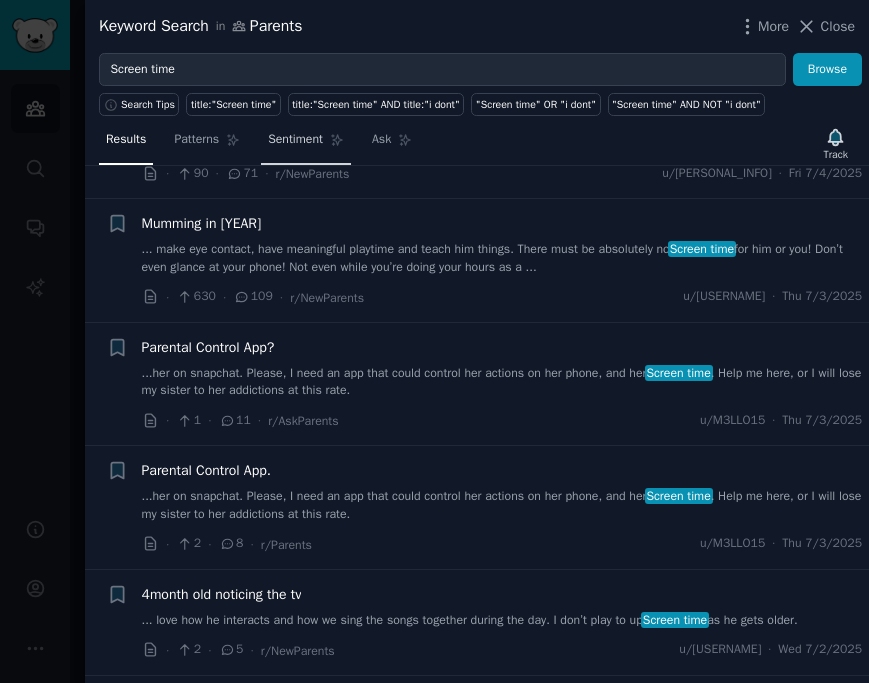 click on "Sentiment" at bounding box center [306, 144] 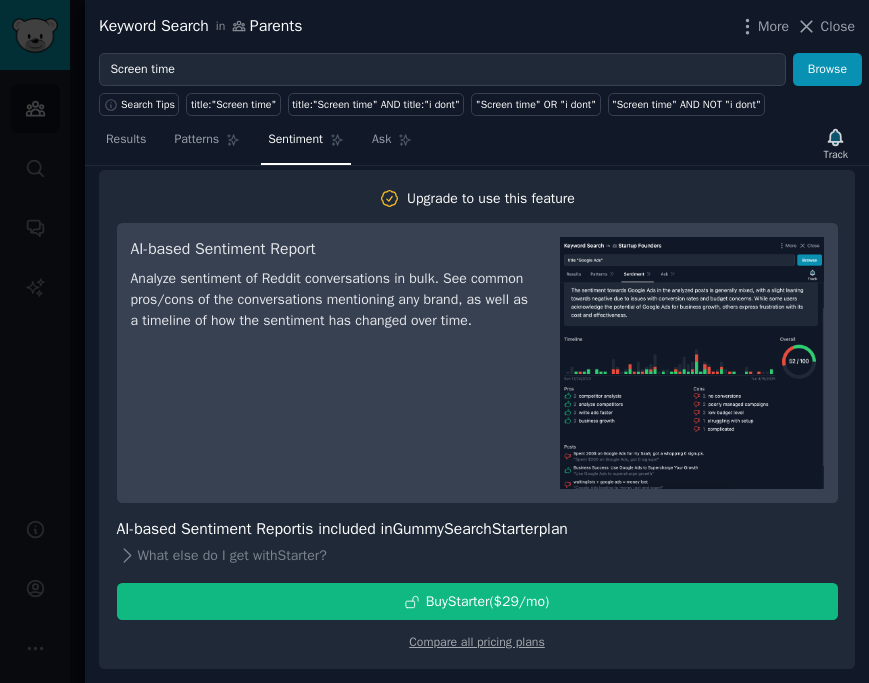 scroll, scrollTop: 0, scrollLeft: 0, axis: both 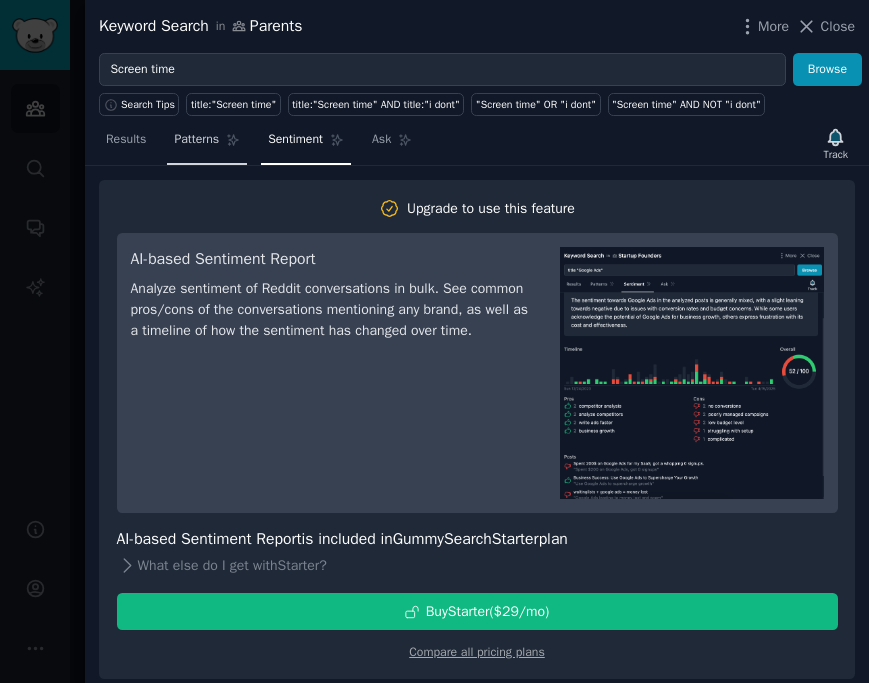 click on "Patterns" at bounding box center (207, 144) 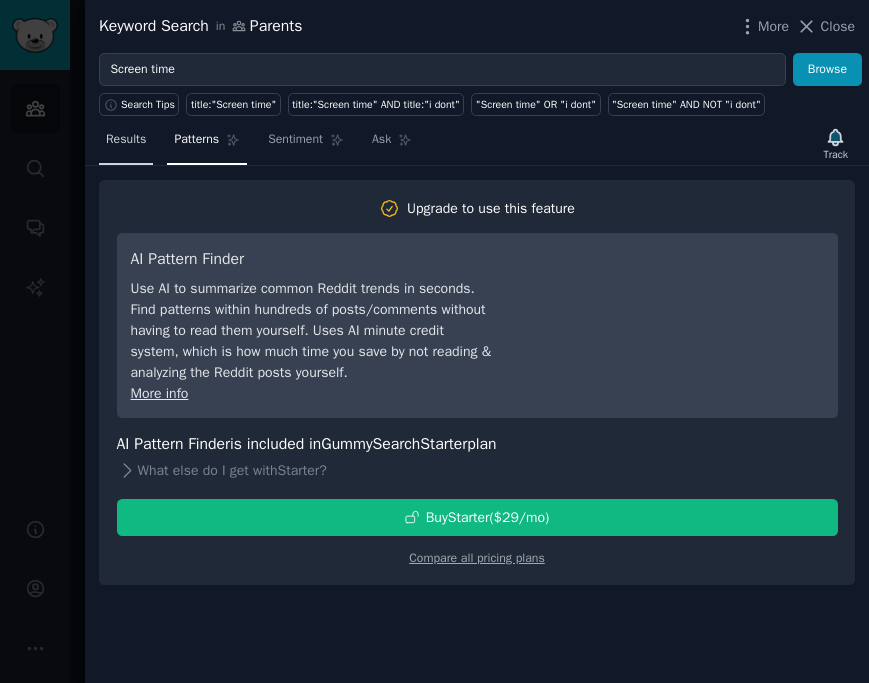 click on "Results" at bounding box center [126, 140] 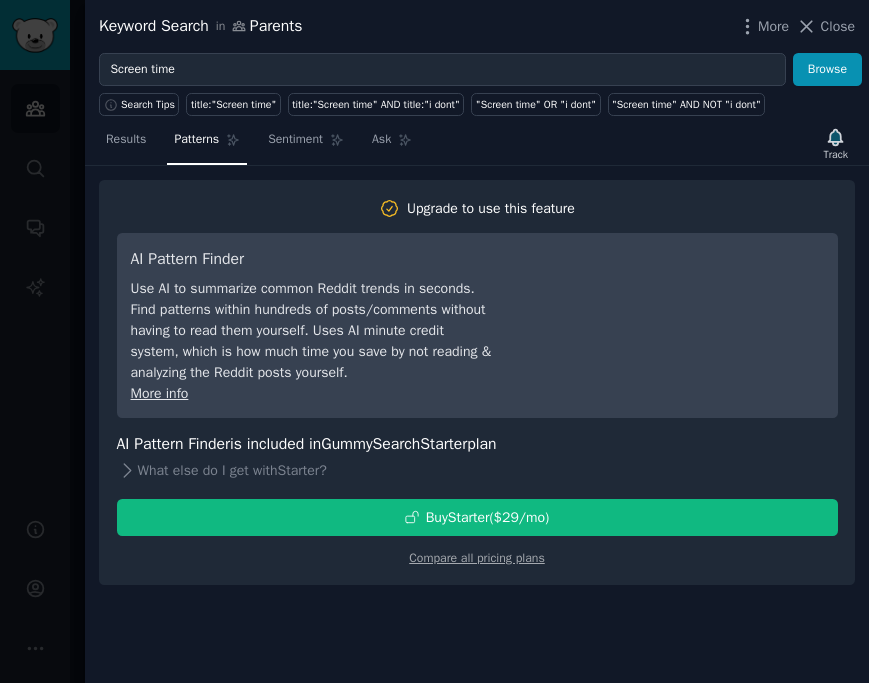click on "Results" at bounding box center [126, 144] 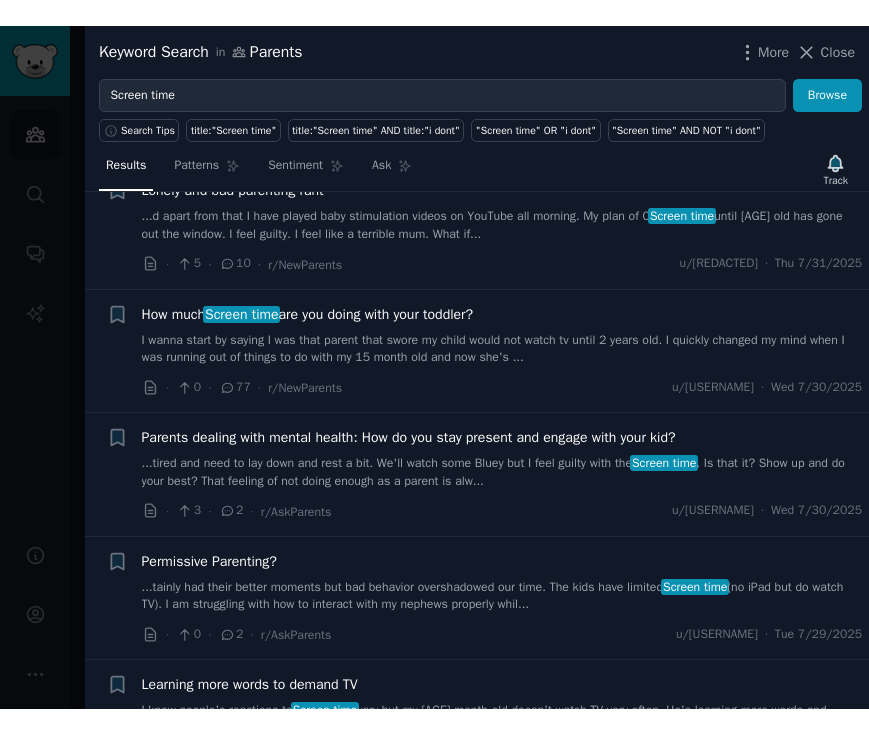 scroll, scrollTop: 920, scrollLeft: 0, axis: vertical 